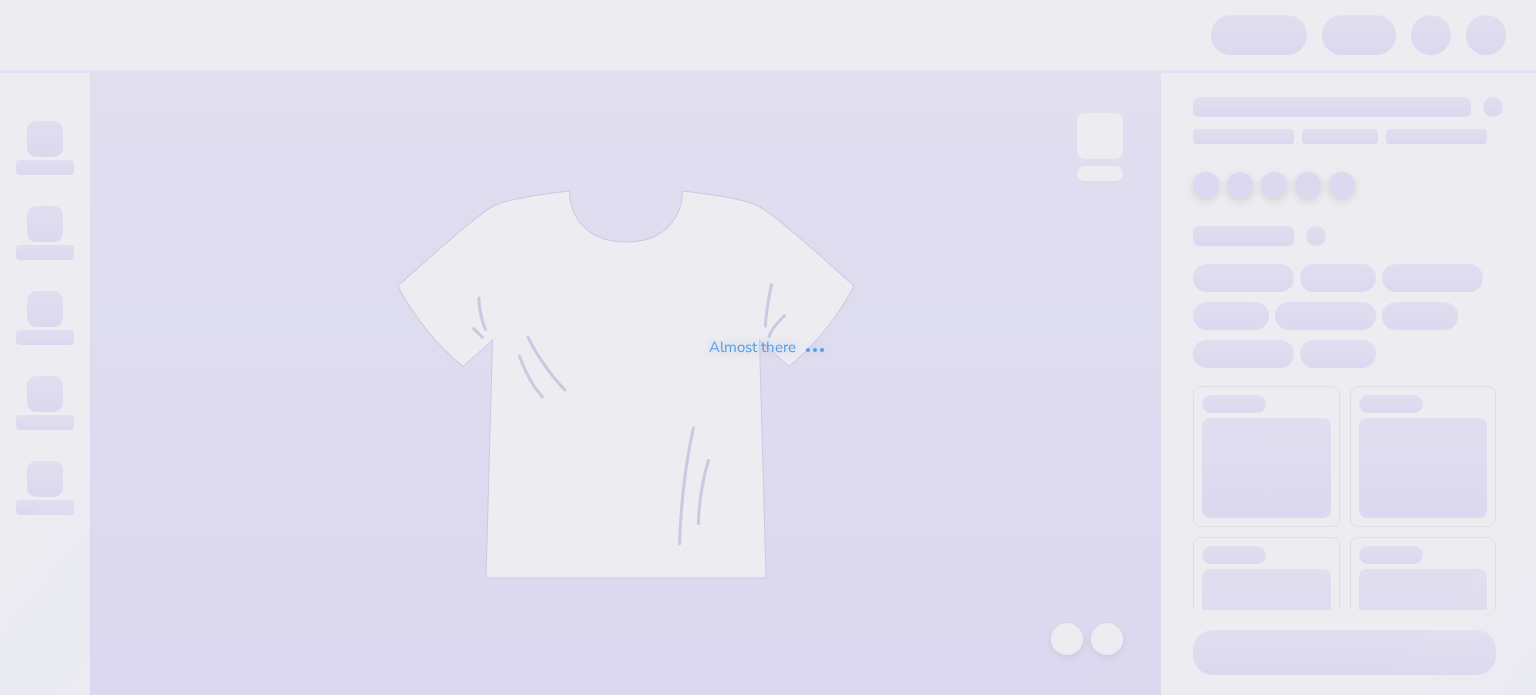 scroll, scrollTop: 0, scrollLeft: 0, axis: both 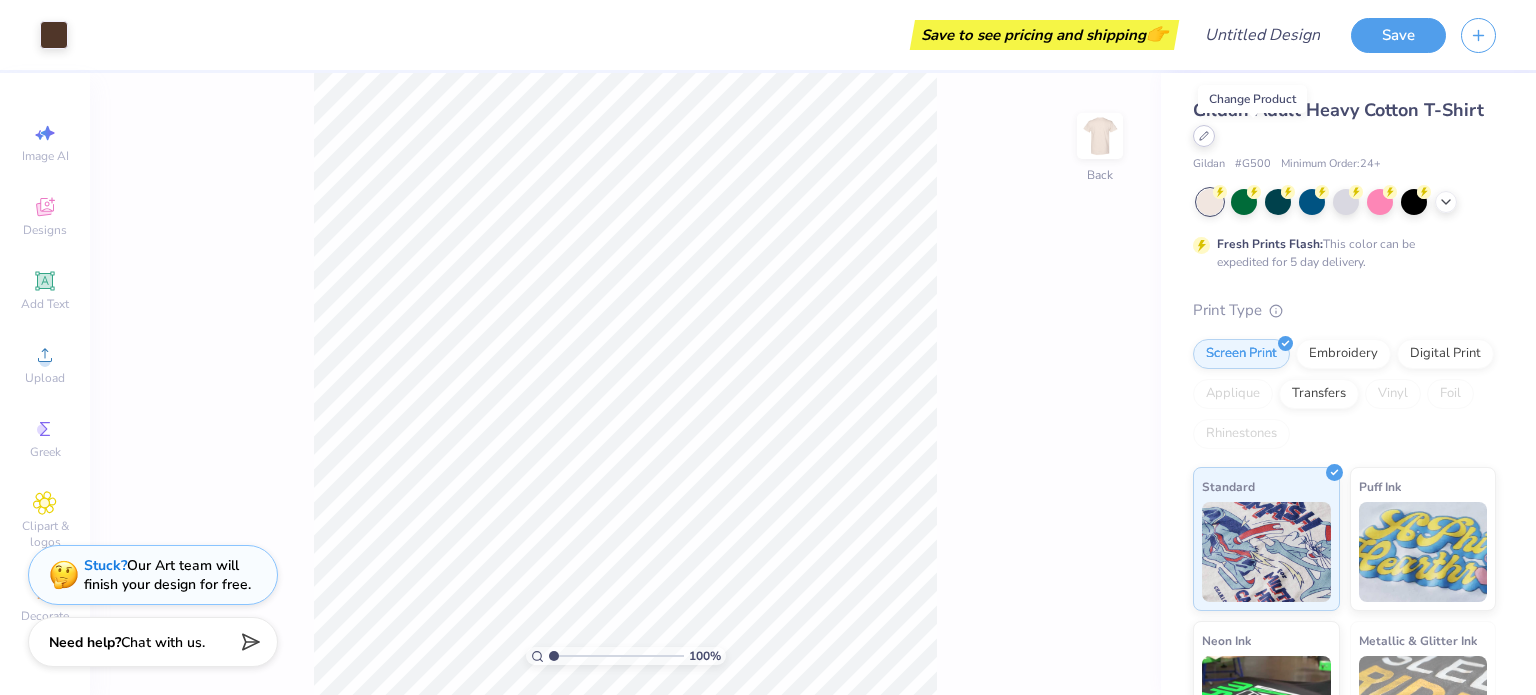 click 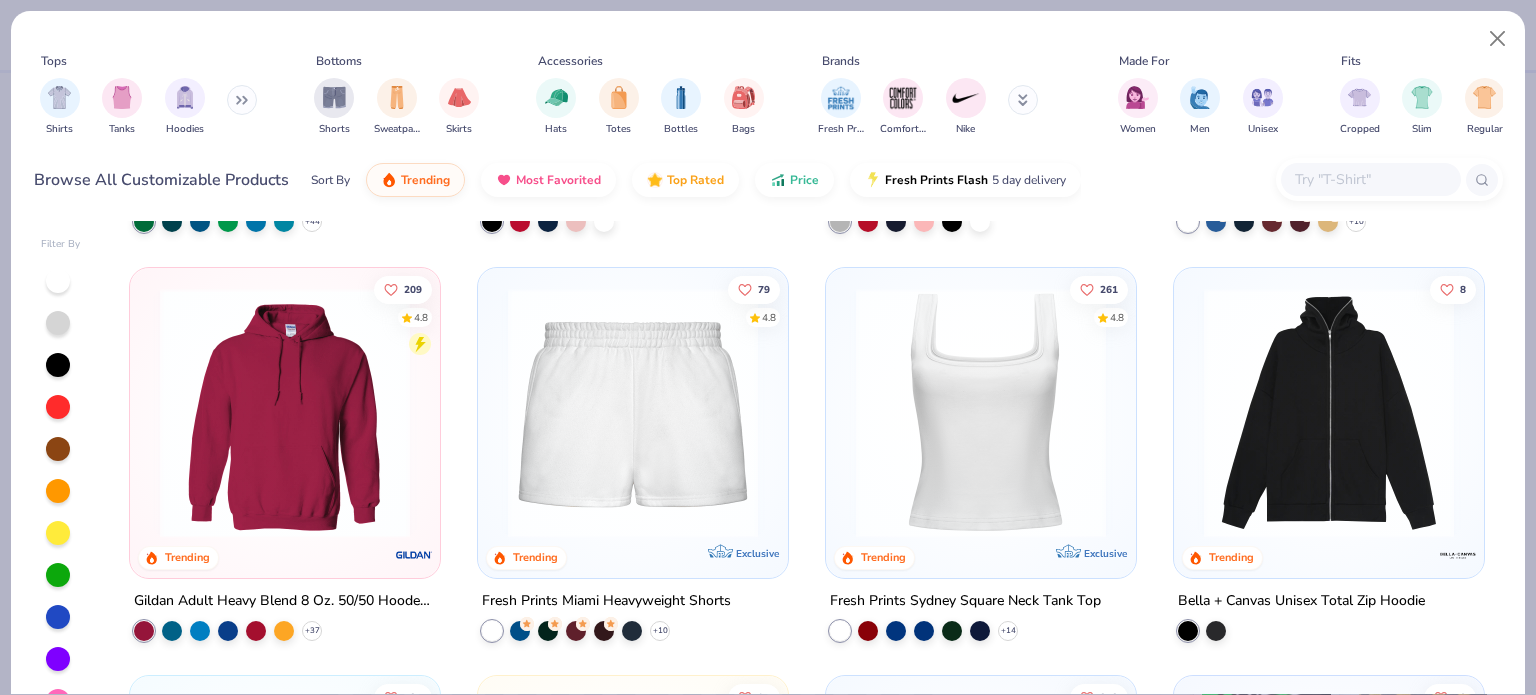 scroll, scrollTop: 760, scrollLeft: 0, axis: vertical 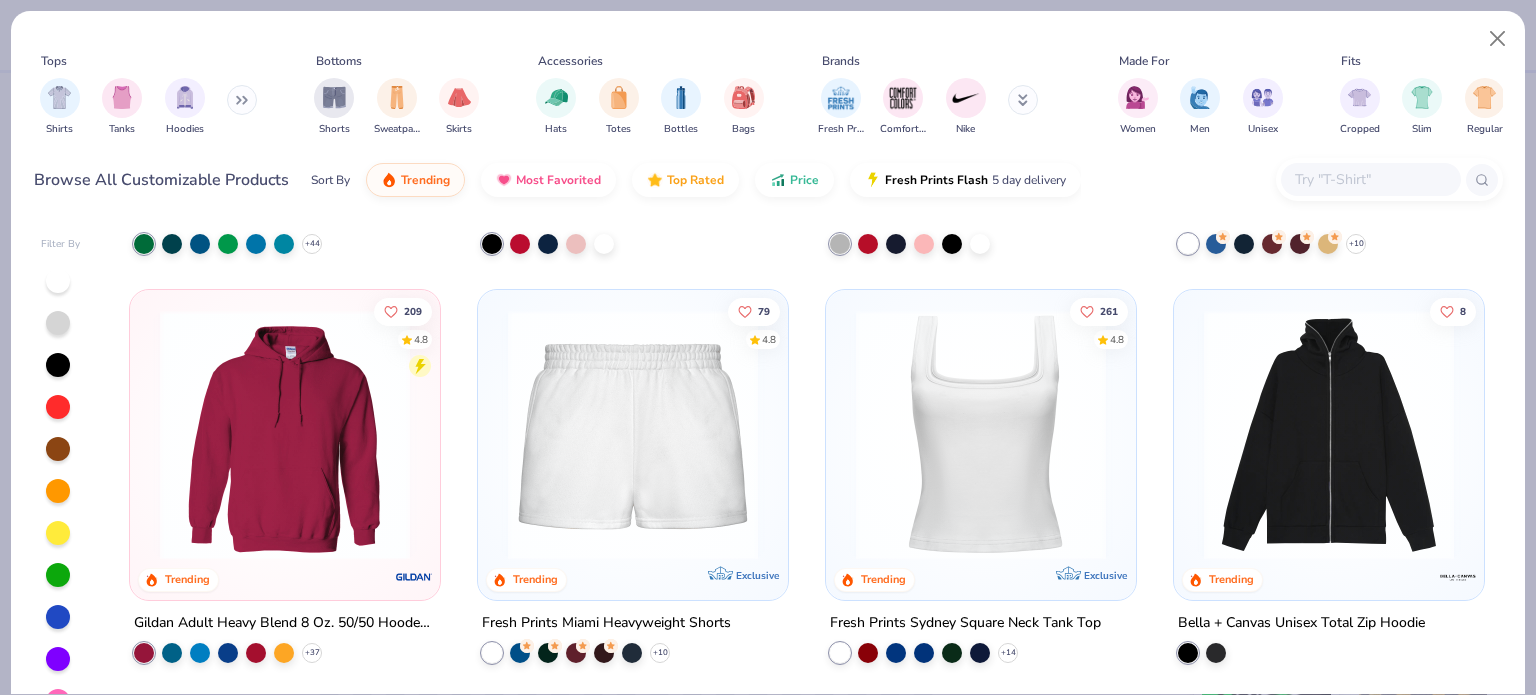 click at bounding box center (981, 434) 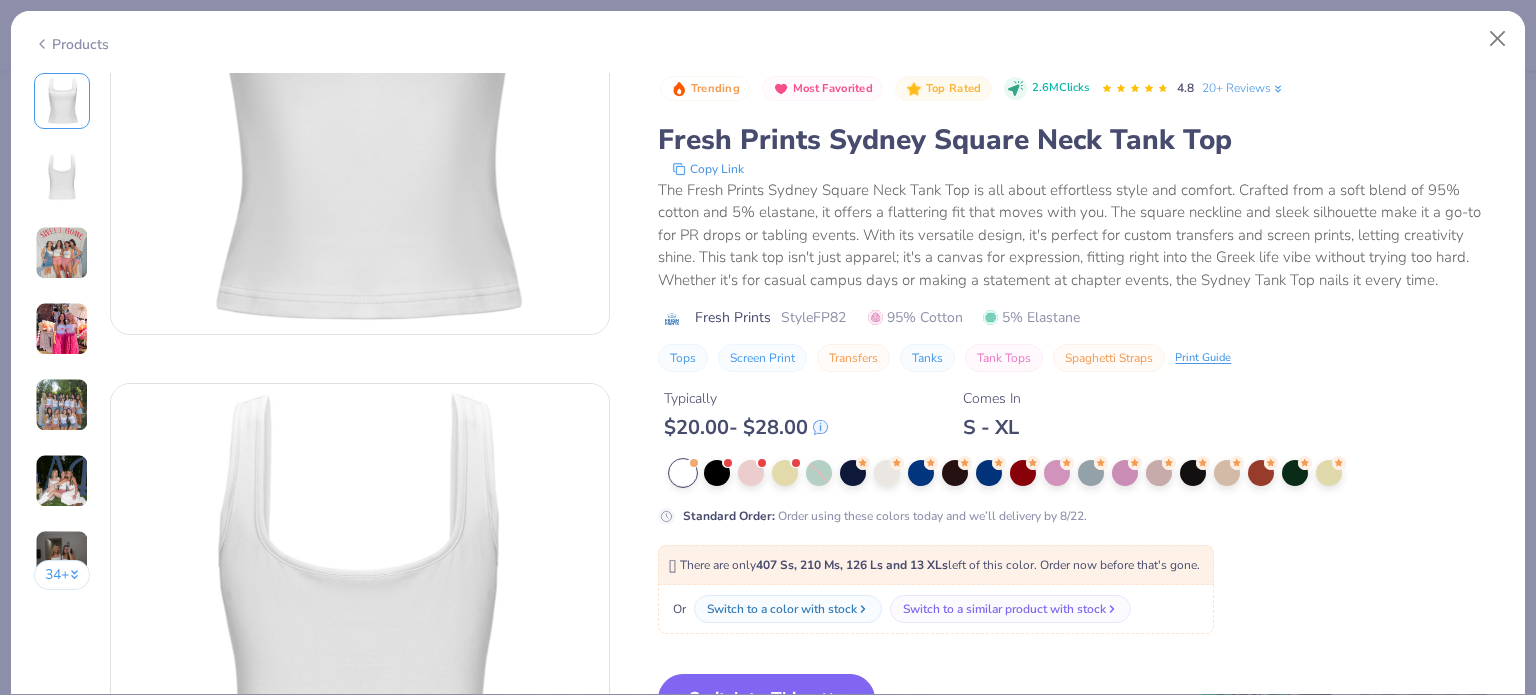 scroll, scrollTop: 244, scrollLeft: 0, axis: vertical 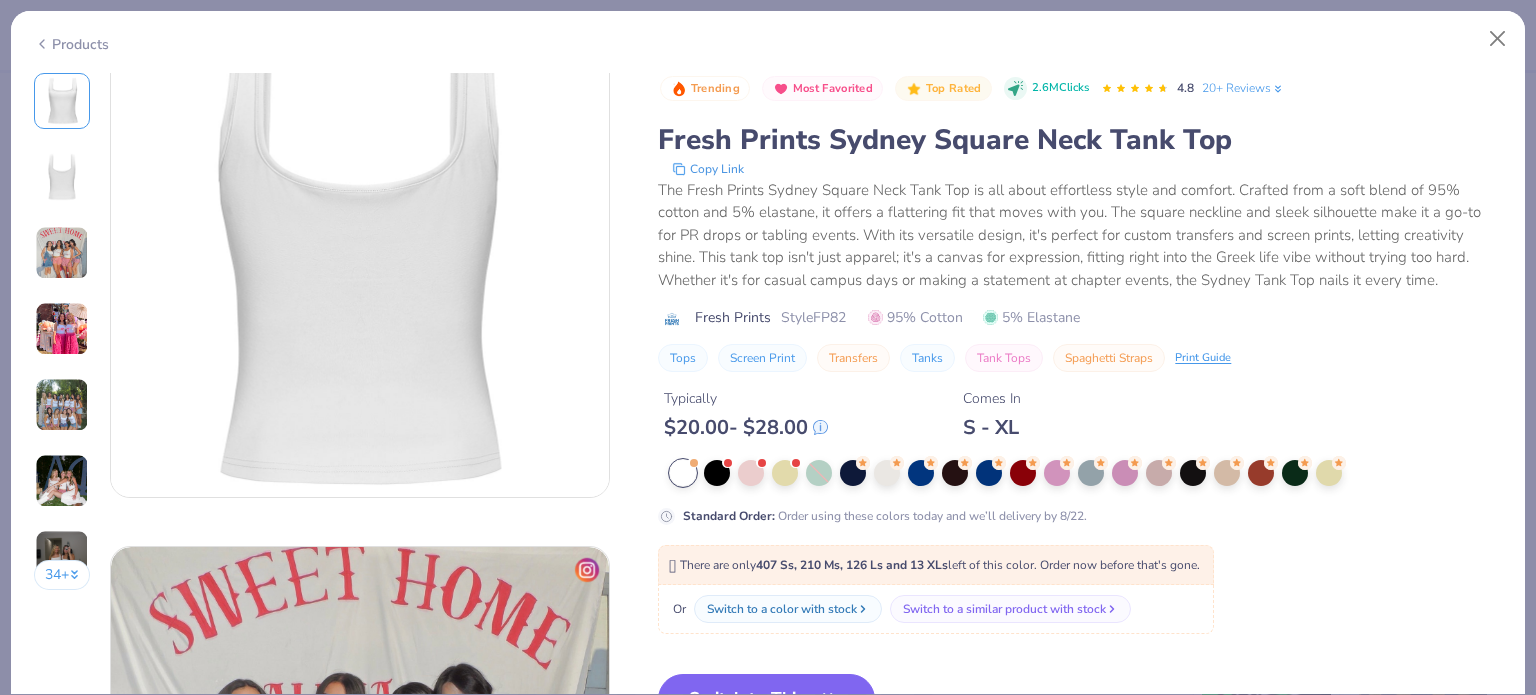 click on "Switch to This" at bounding box center (766, 699) 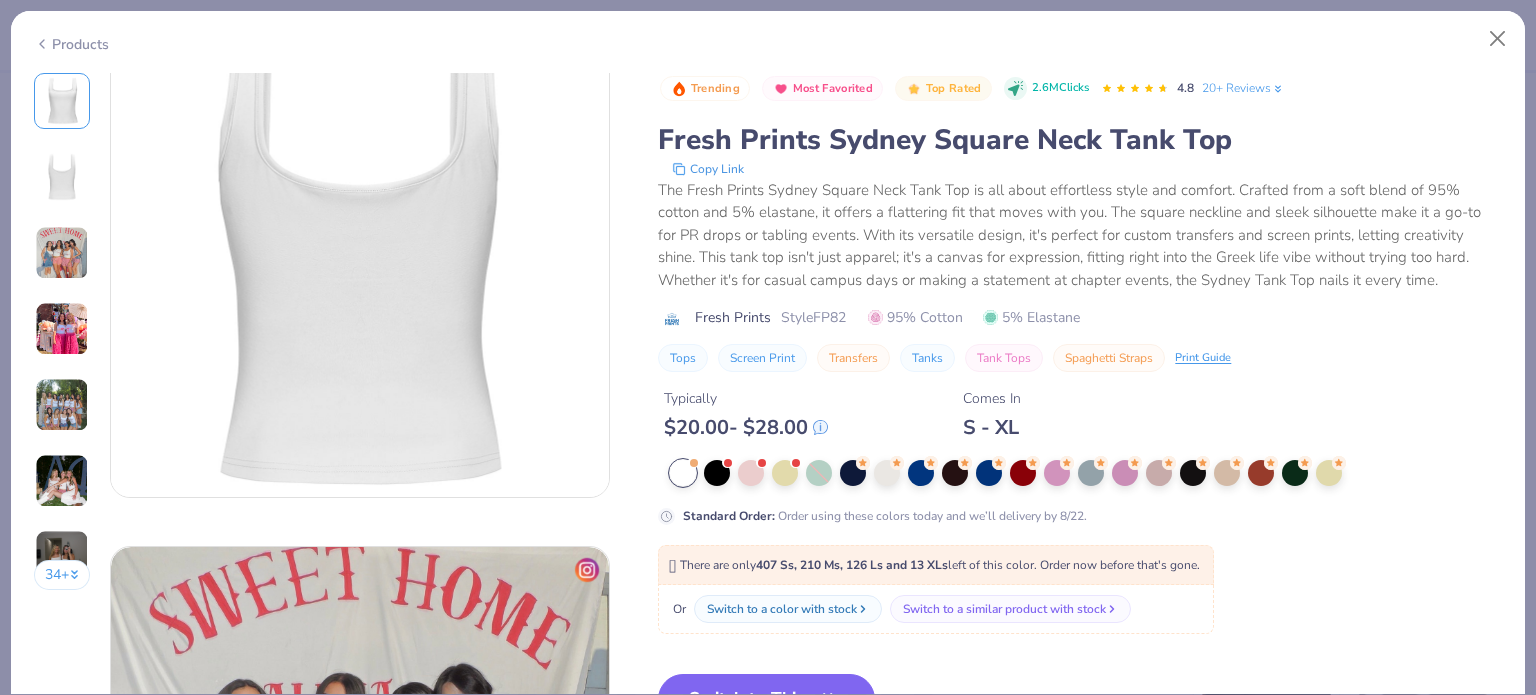scroll, scrollTop: 0, scrollLeft: 0, axis: both 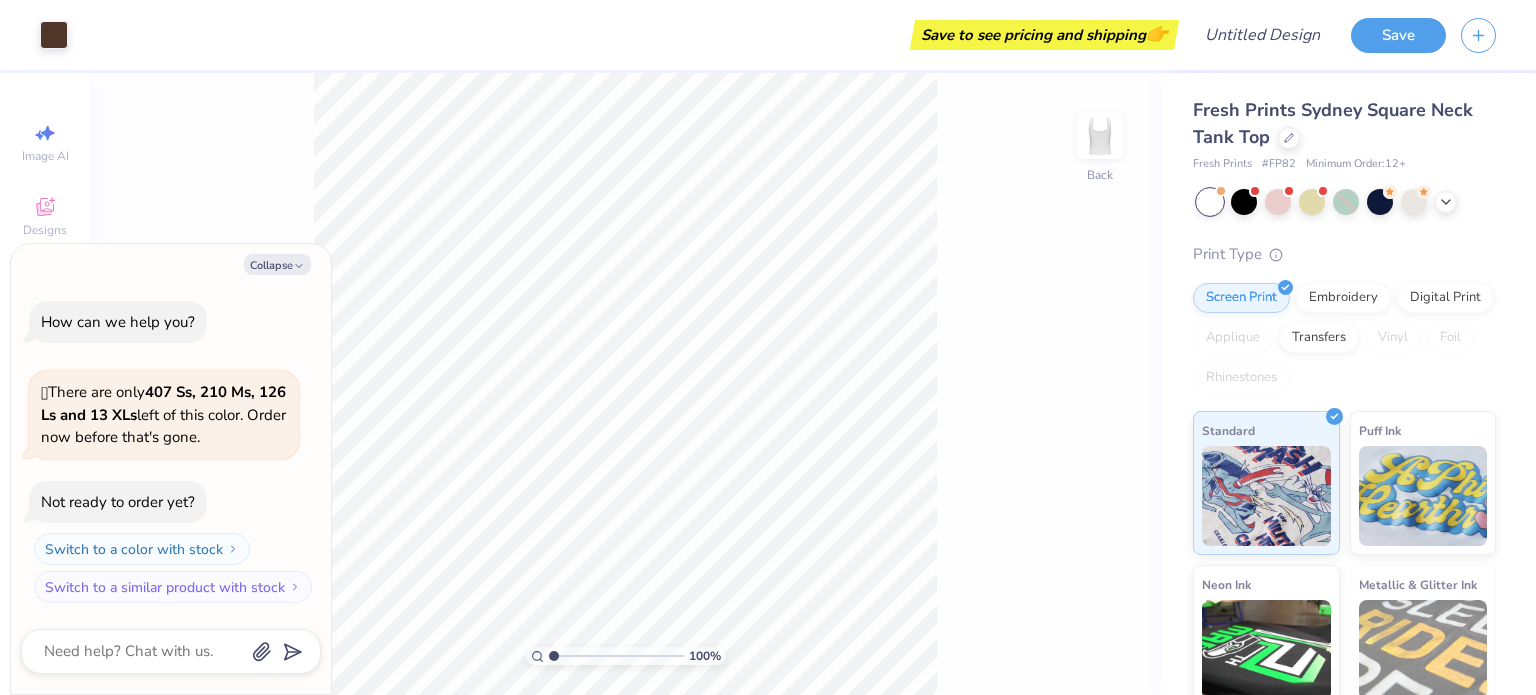 click on "100  % Back" at bounding box center (625, 384) 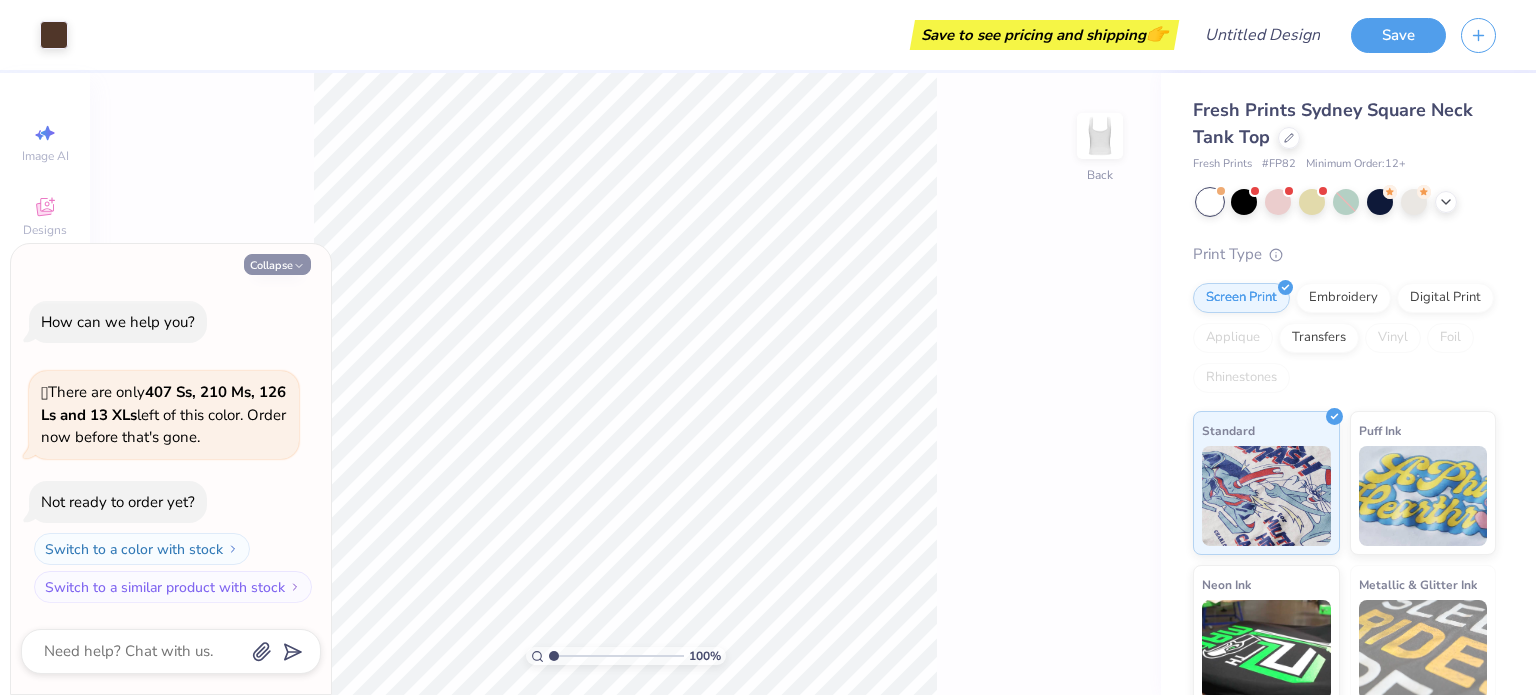 click on "Collapse" at bounding box center (277, 264) 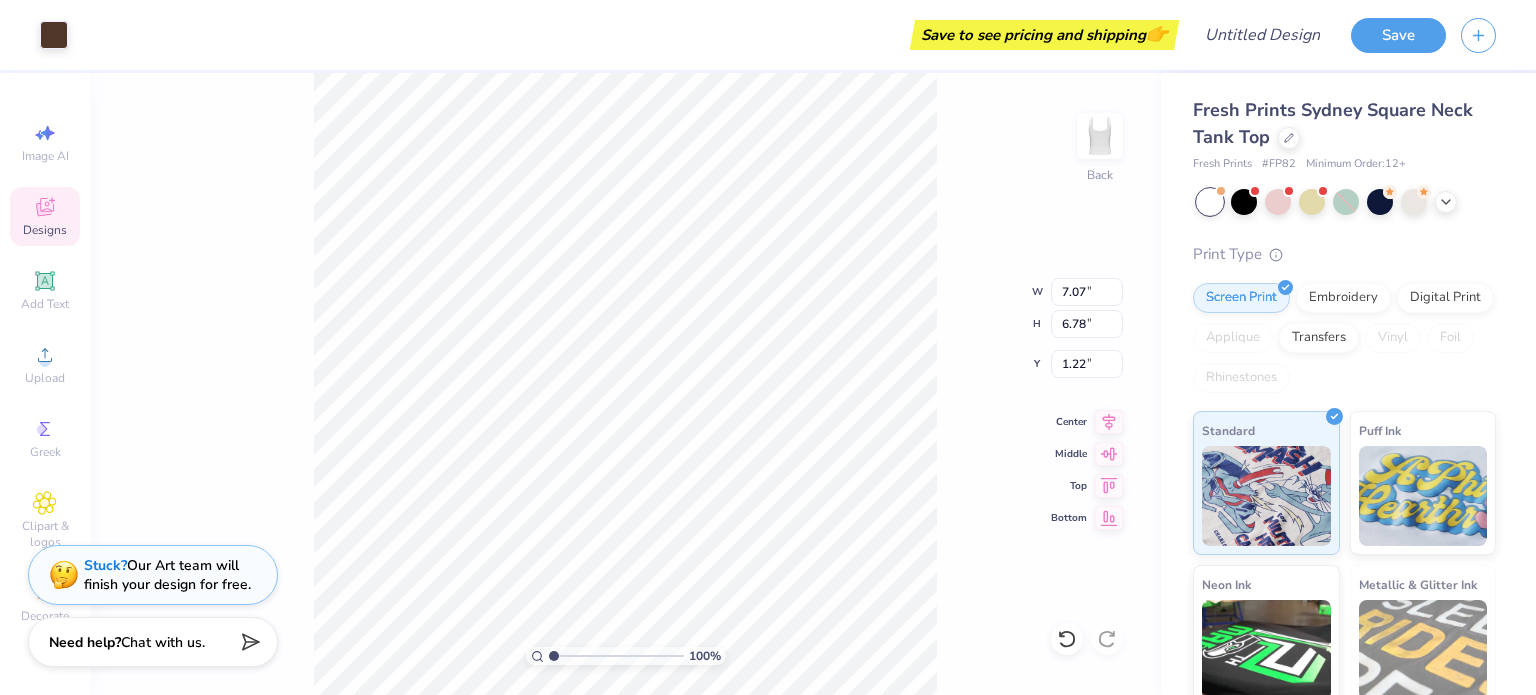 type on "1.22" 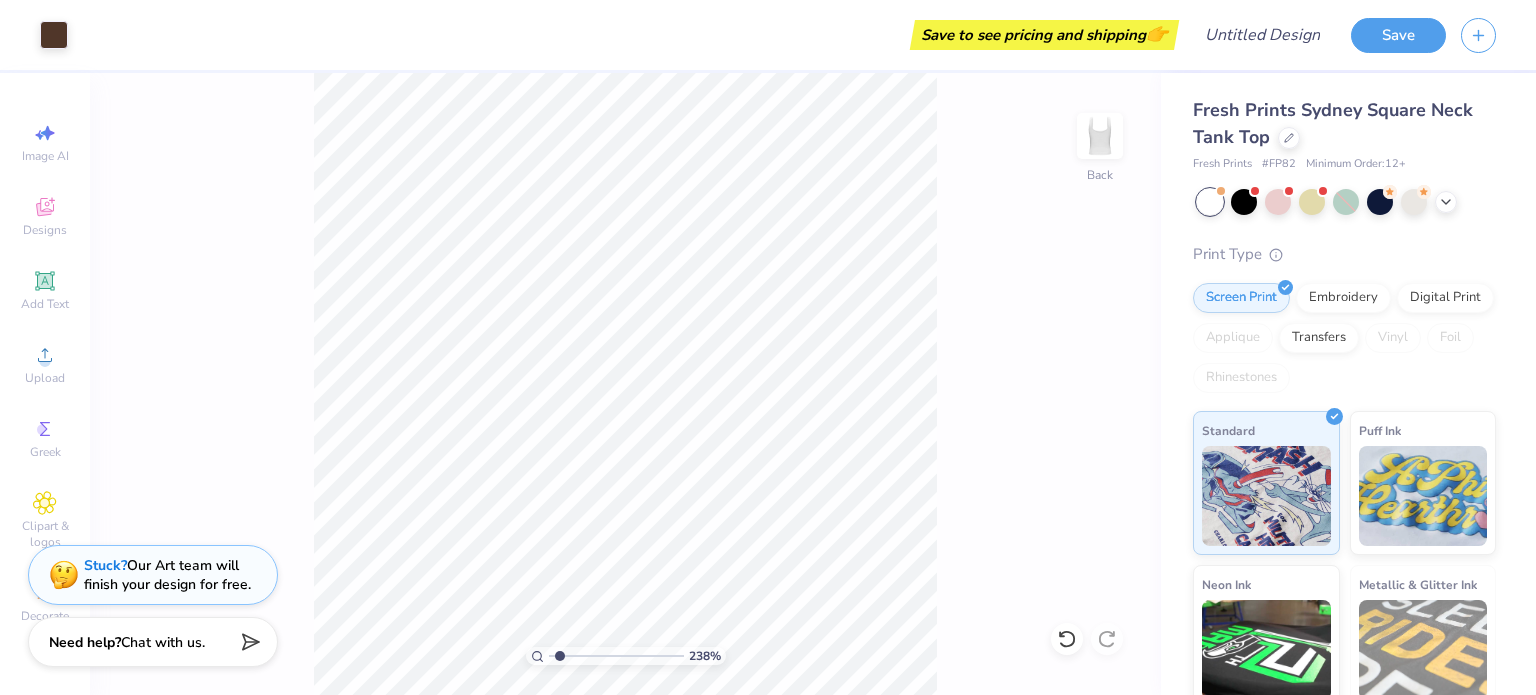 type on "2.38" 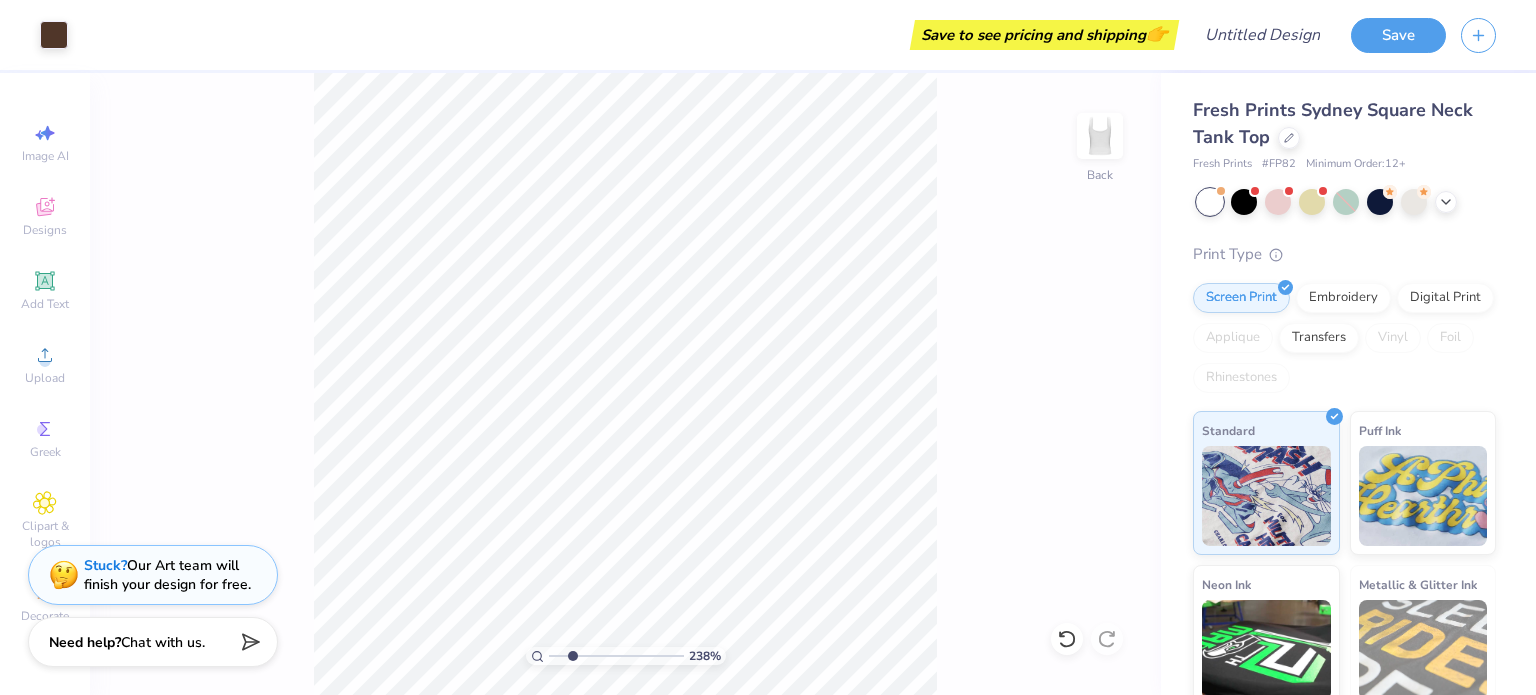 type on "x" 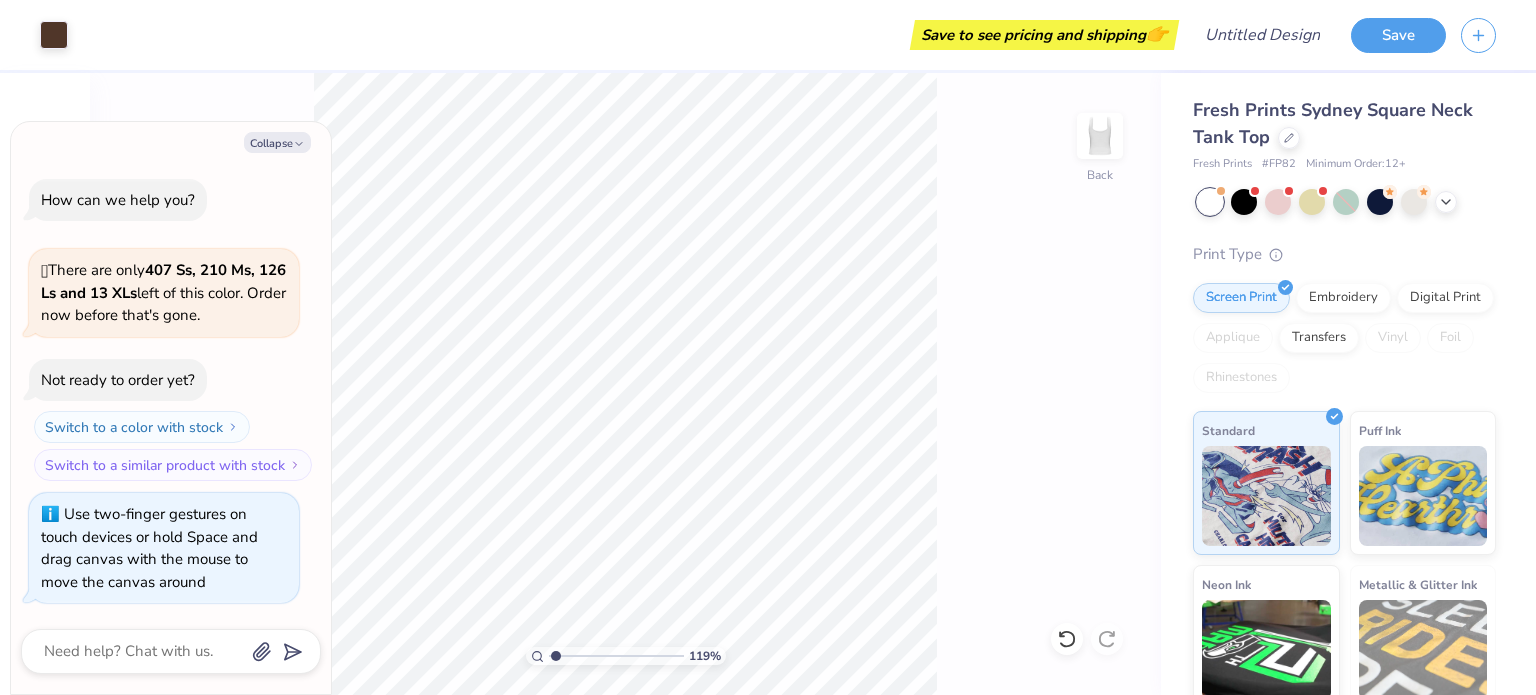 type on "1" 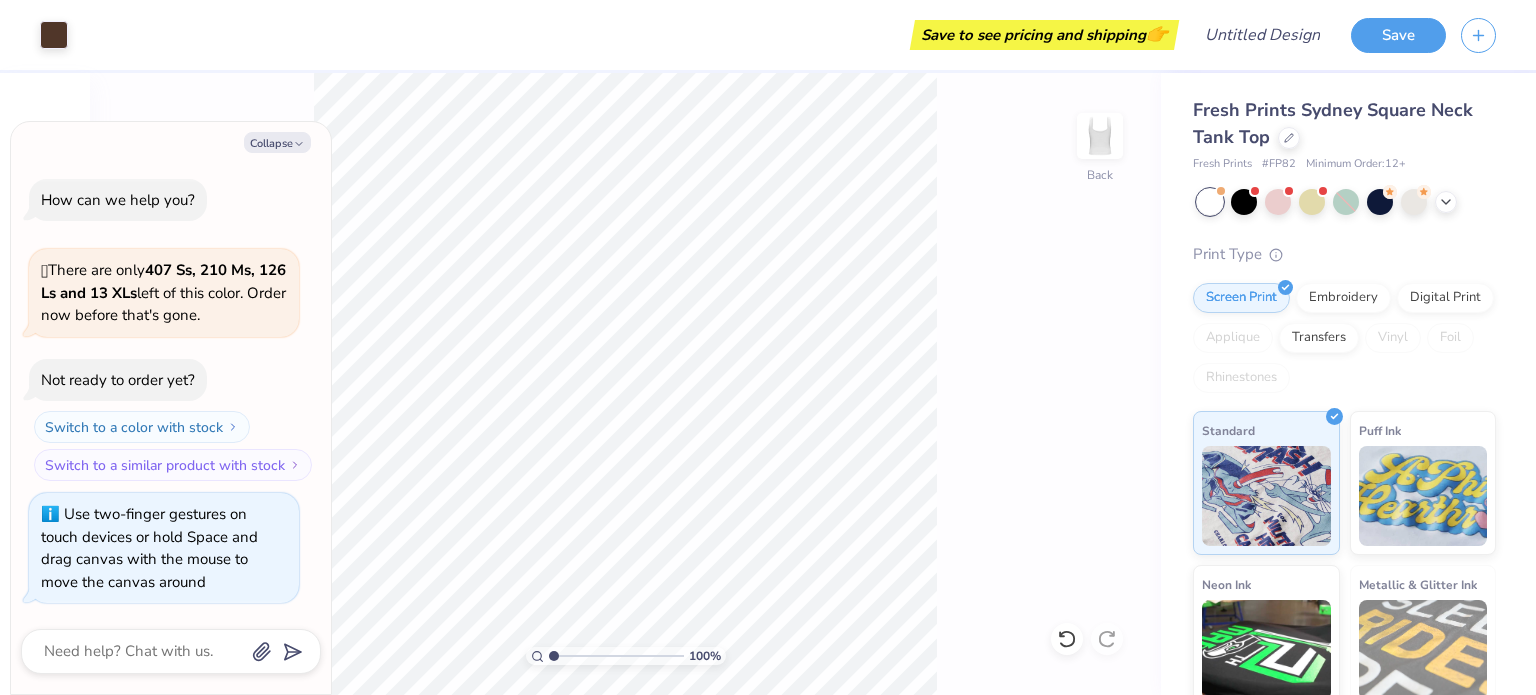 click at bounding box center (616, 656) 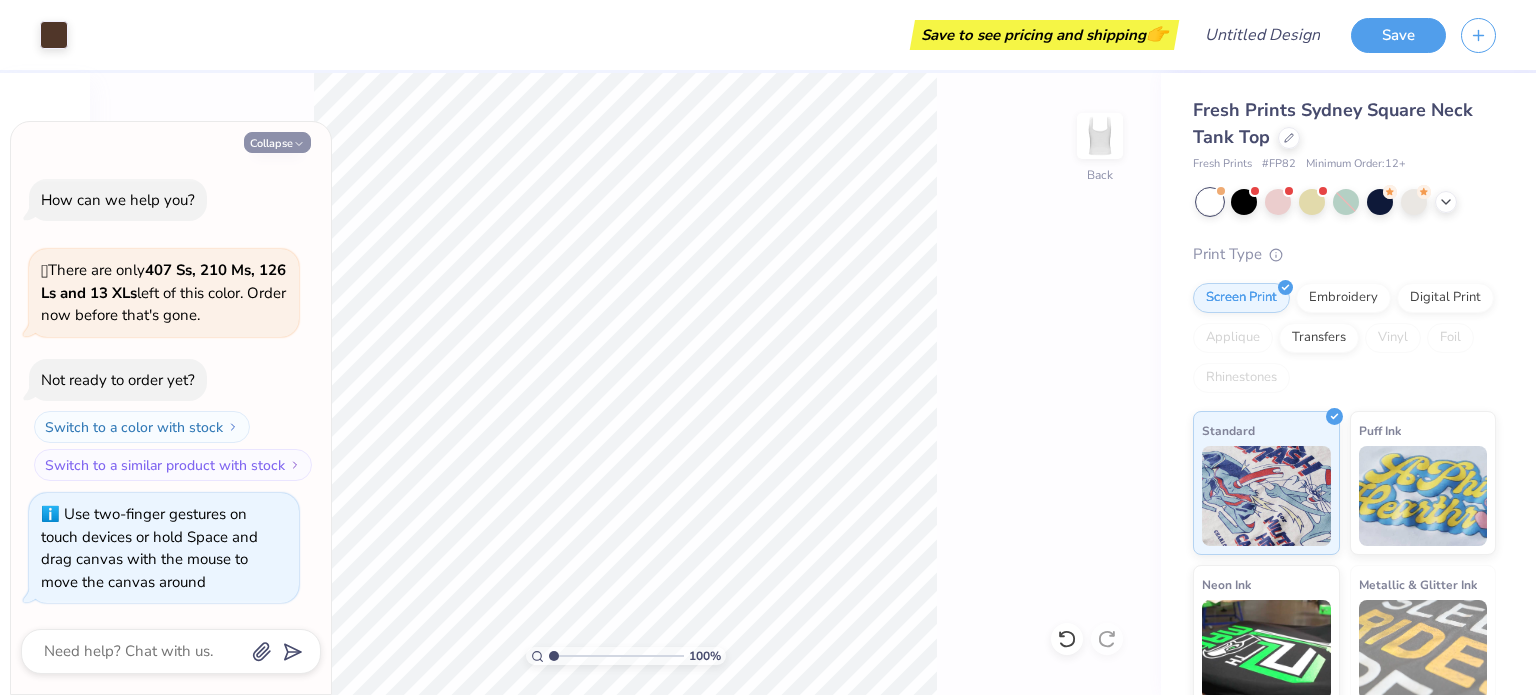 click on "Collapse" at bounding box center [277, 142] 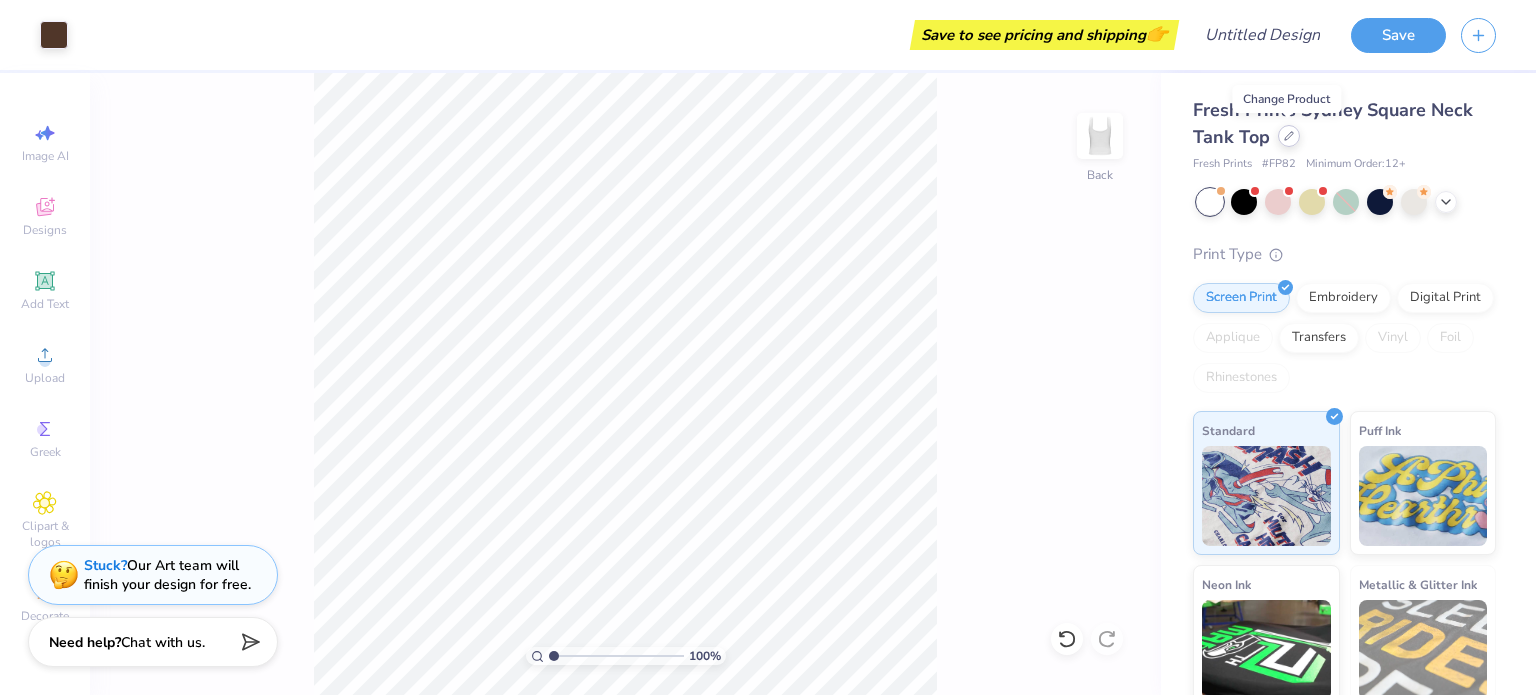 click 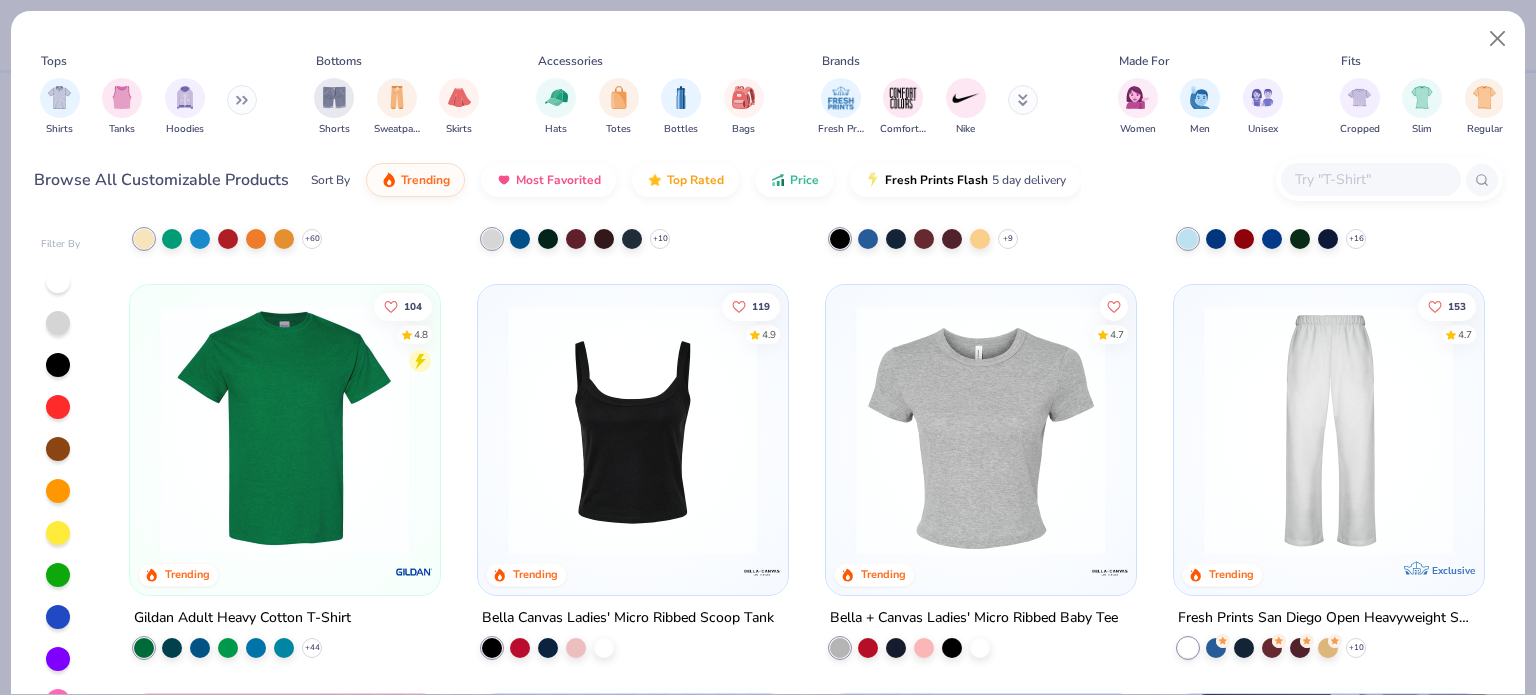 scroll, scrollTop: 0, scrollLeft: 0, axis: both 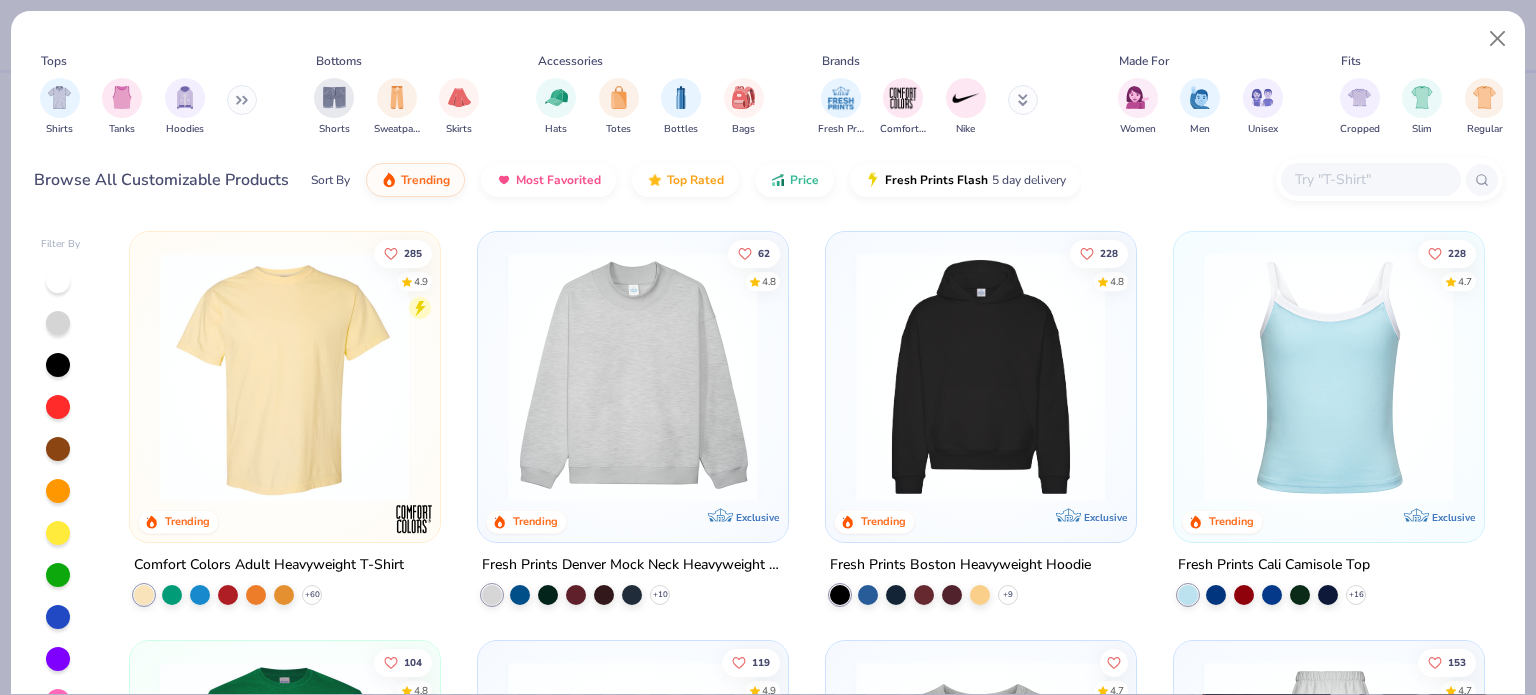 click at bounding box center [981, 377] 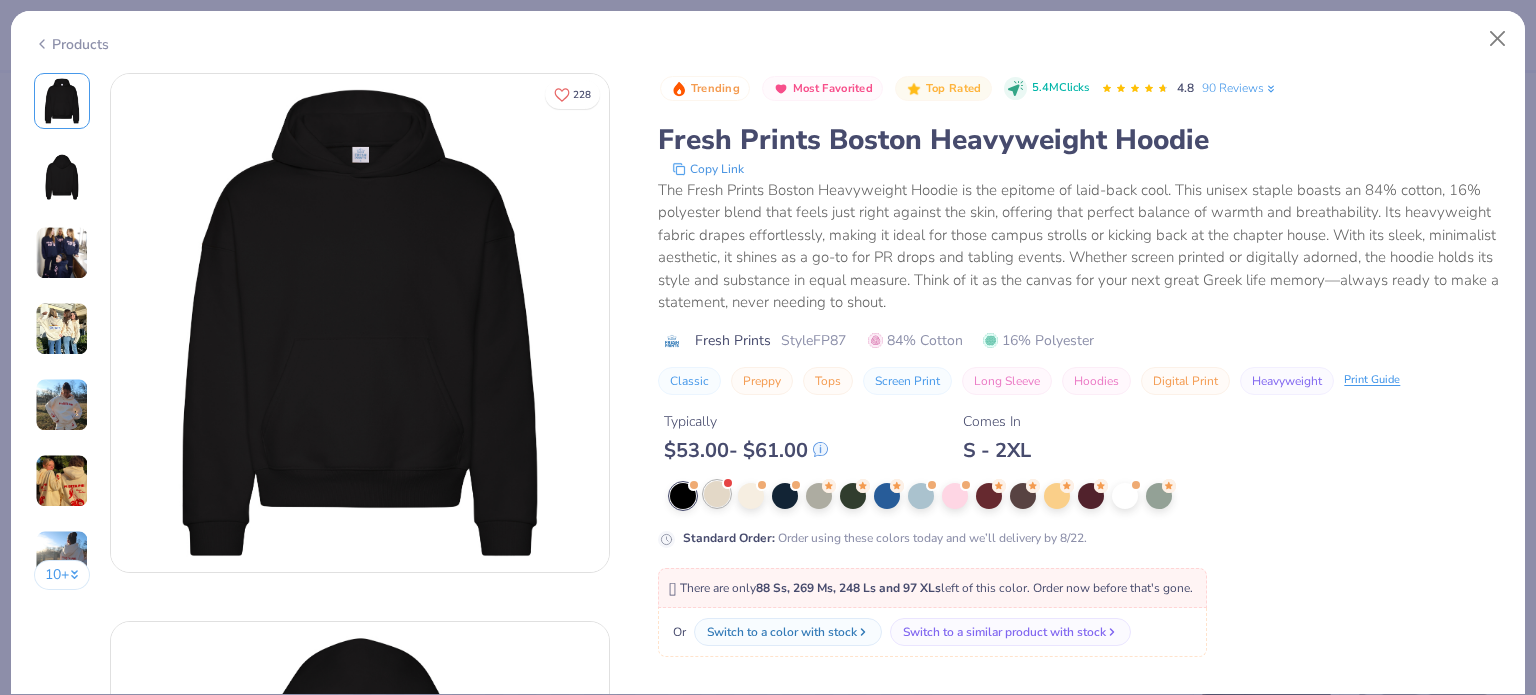 click at bounding box center (717, 494) 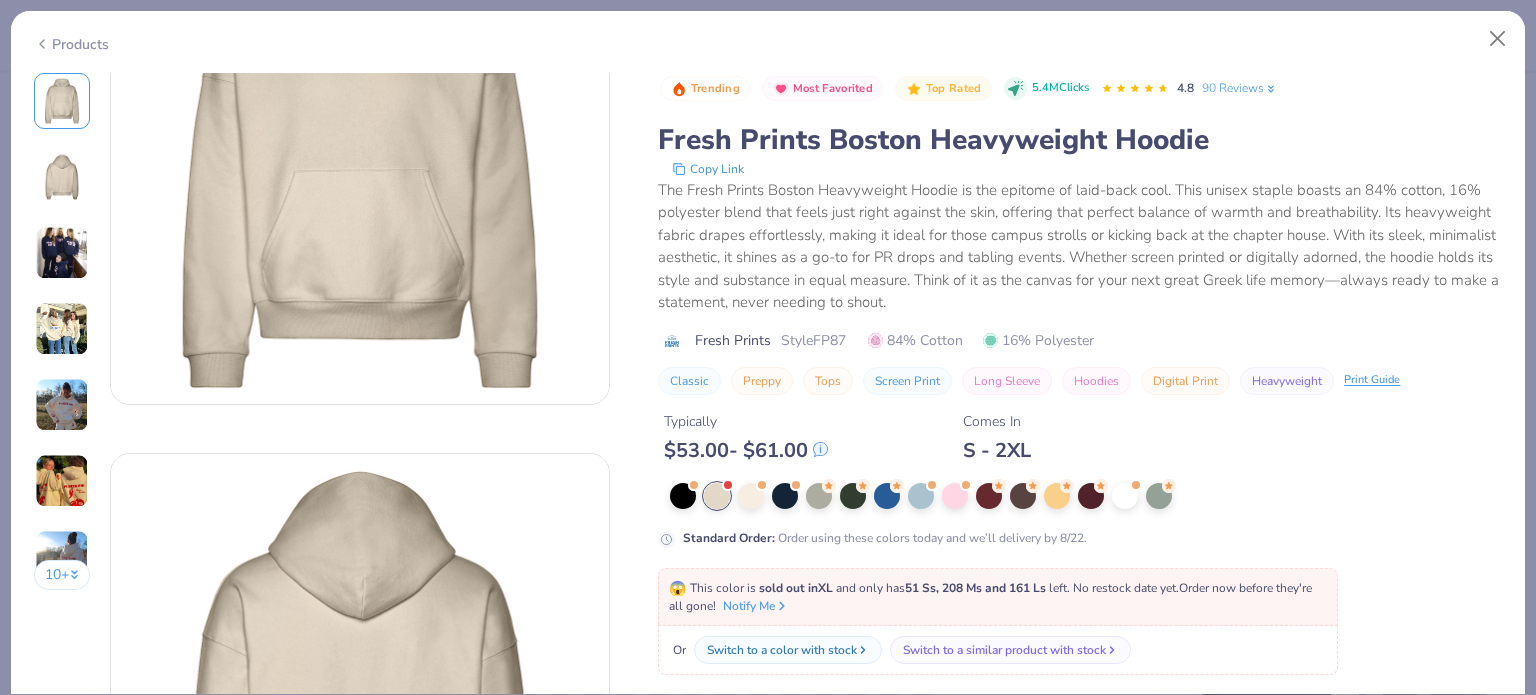 scroll, scrollTop: 170, scrollLeft: 0, axis: vertical 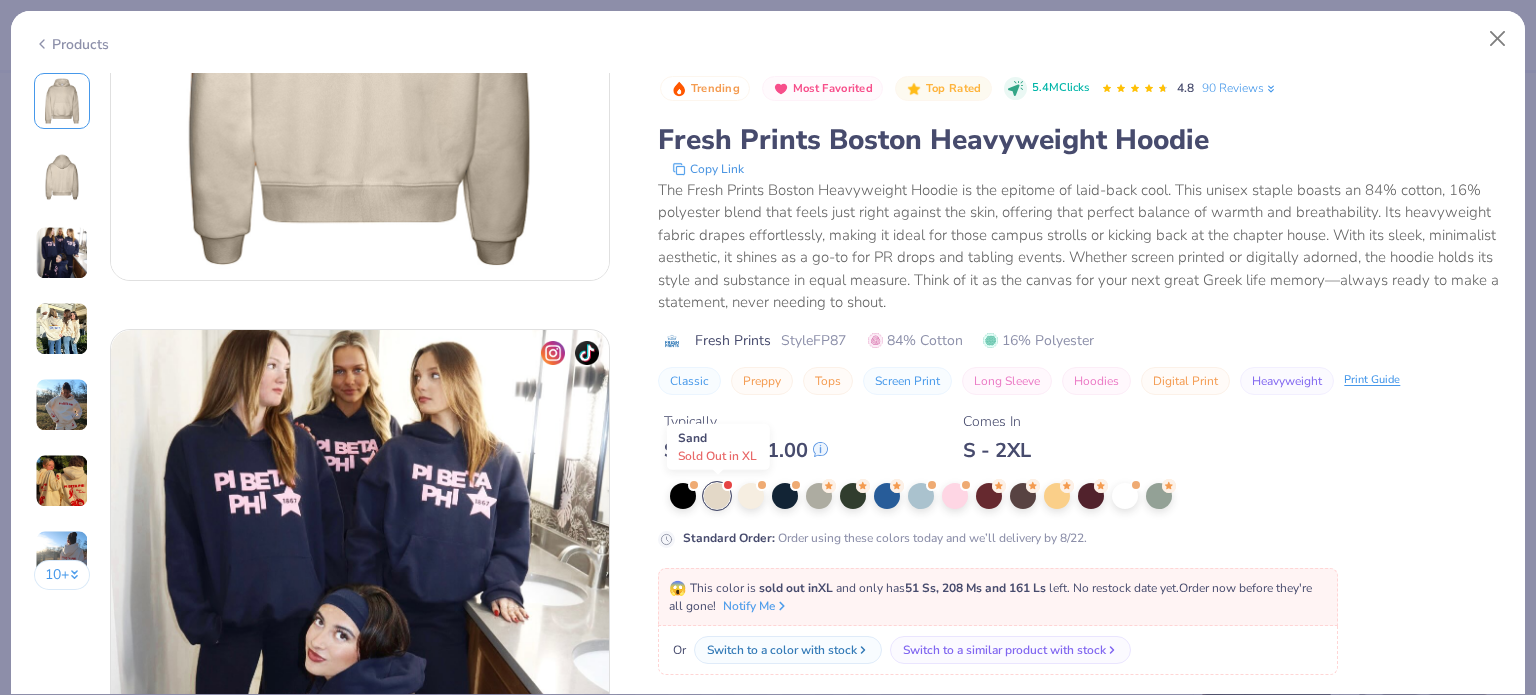 click at bounding box center (717, 496) 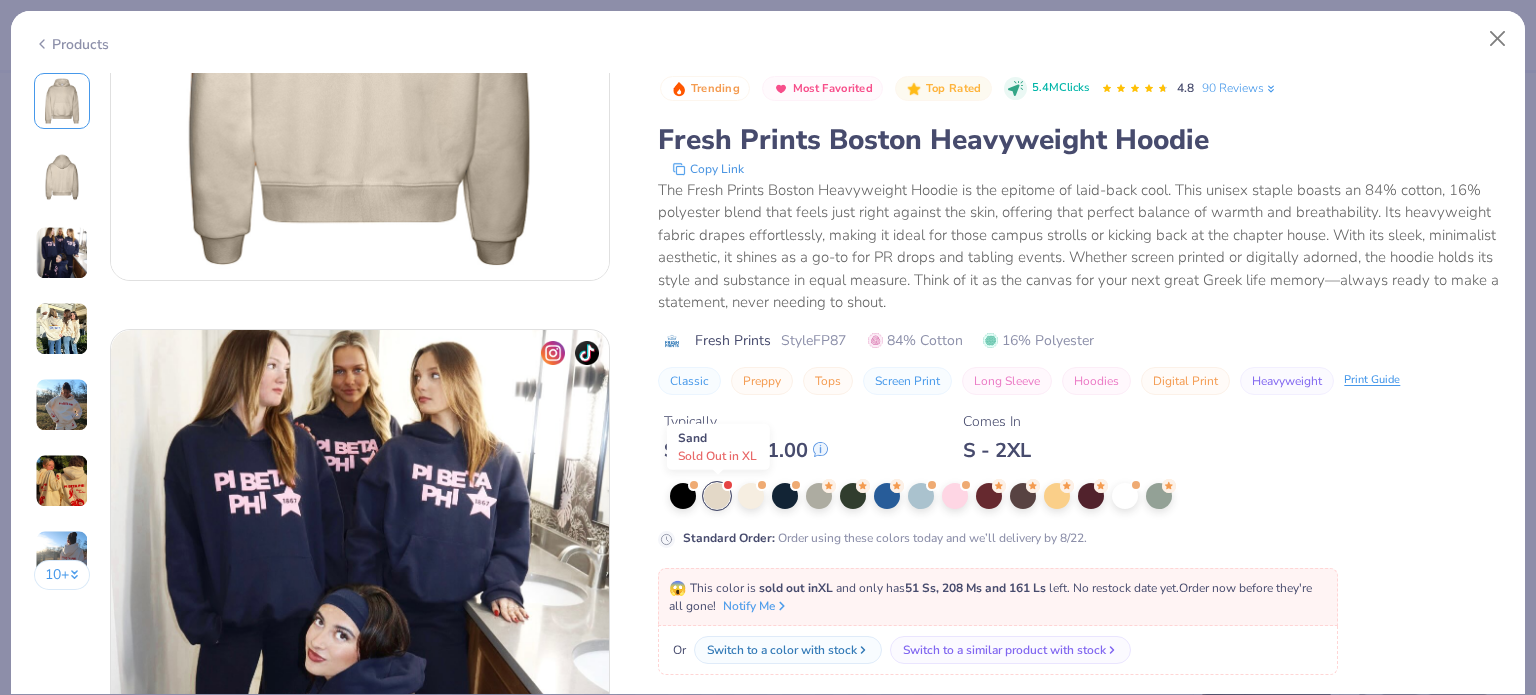 click at bounding box center (717, 496) 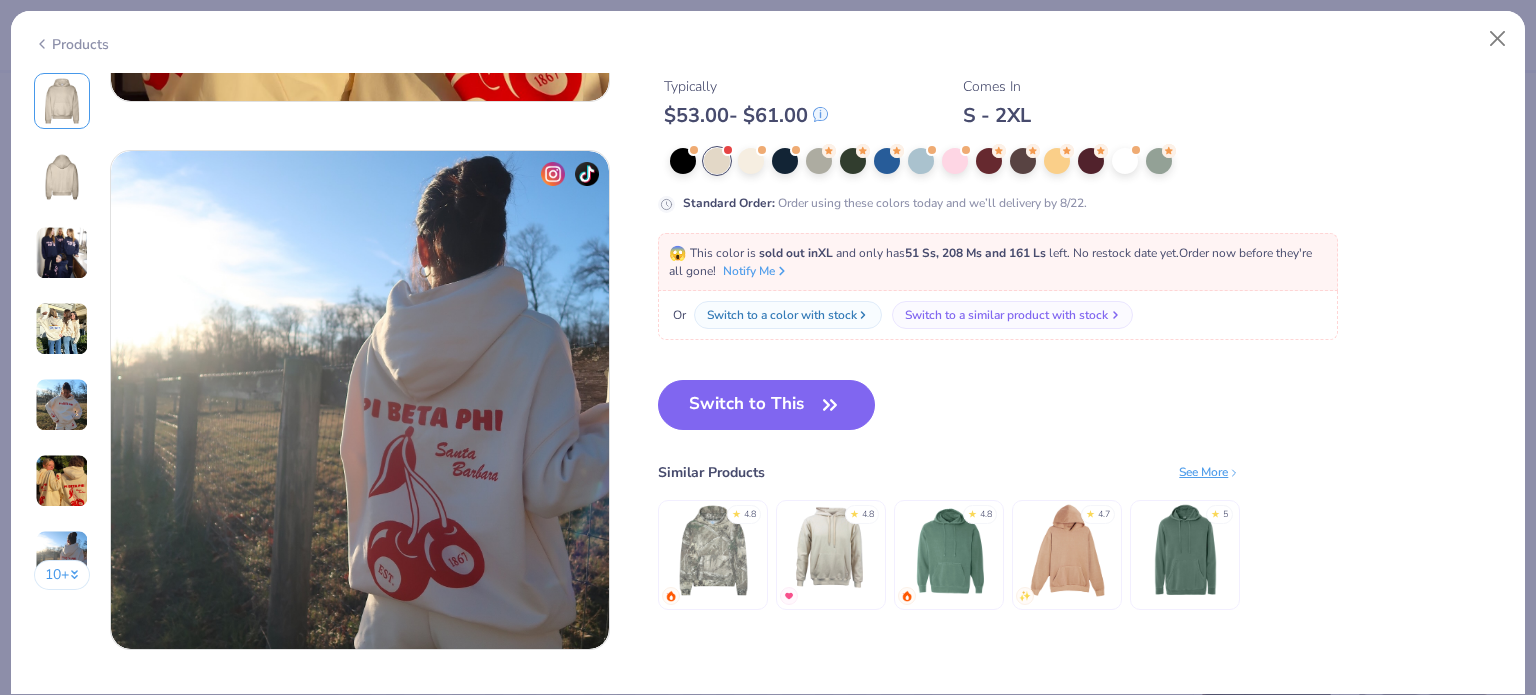 scroll, scrollTop: 3210, scrollLeft: 0, axis: vertical 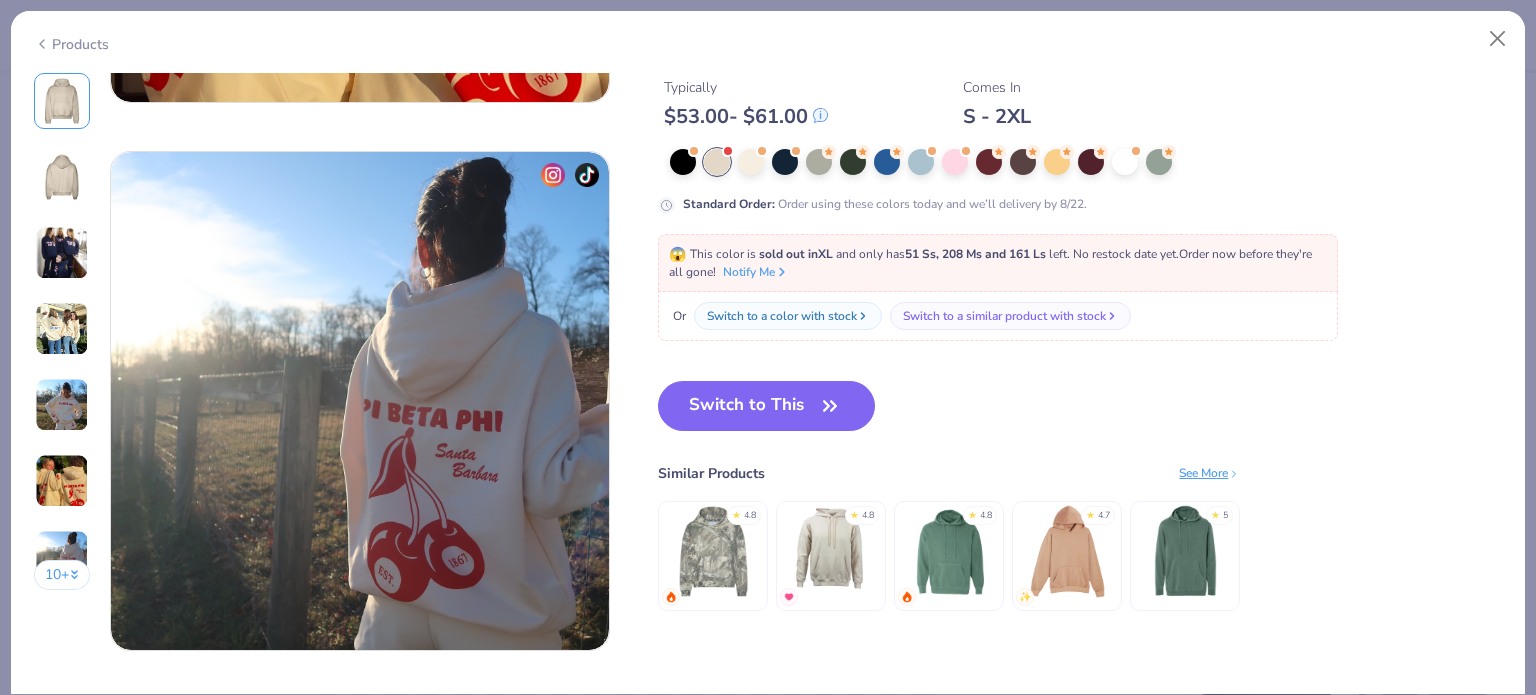 click on "Trending Most Favorited Top Rated 5.4M  Clicks 4.8 90 Reviews Fresh Prints Boston Heavyweight Hoodie Copy Link The Fresh Prints Boston Heavyweight Hoodie is the epitome of laid-back cool. This unisex staple boasts an 84% Cotton   16% Polyester blend that feels just right against the skin, offering that perfect balance of warmth and breathability. Its heavyweight fabric drapes effortlessly, making it ideal for those campus strolls or kicking back at the chapter house. With its sleek, minimalist aesthetic, it shines as a go-to for PR drops and tabling events. Whether screen printed or digitally adorned, the hoodie holds its style and substance in equal measure. Think of it as the canvas for your next great Greek life memory—always ready to make a statement, never needing to shout. Fresh Prints Style  FP87   84% Cotton   16% Polyester Classic Preppy Tops Screen Print Long Sleeve Hoodies Digital Print Heavyweight Print Guide Typically   $ 53.00  - $ 61.00   Comes In S - 2XL     Standard Order :   😱   XL" at bounding box center [1080, 195] 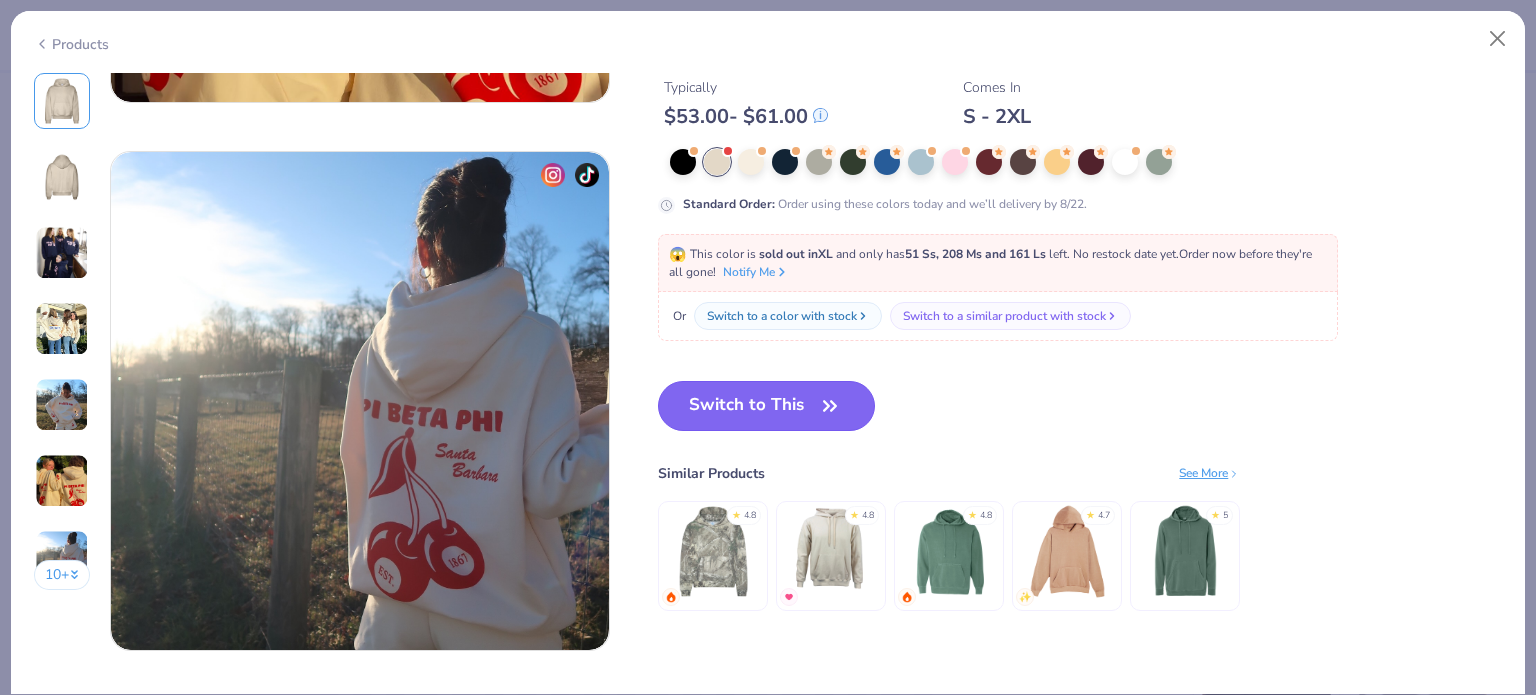 click on "Switch to This" at bounding box center [766, 406] 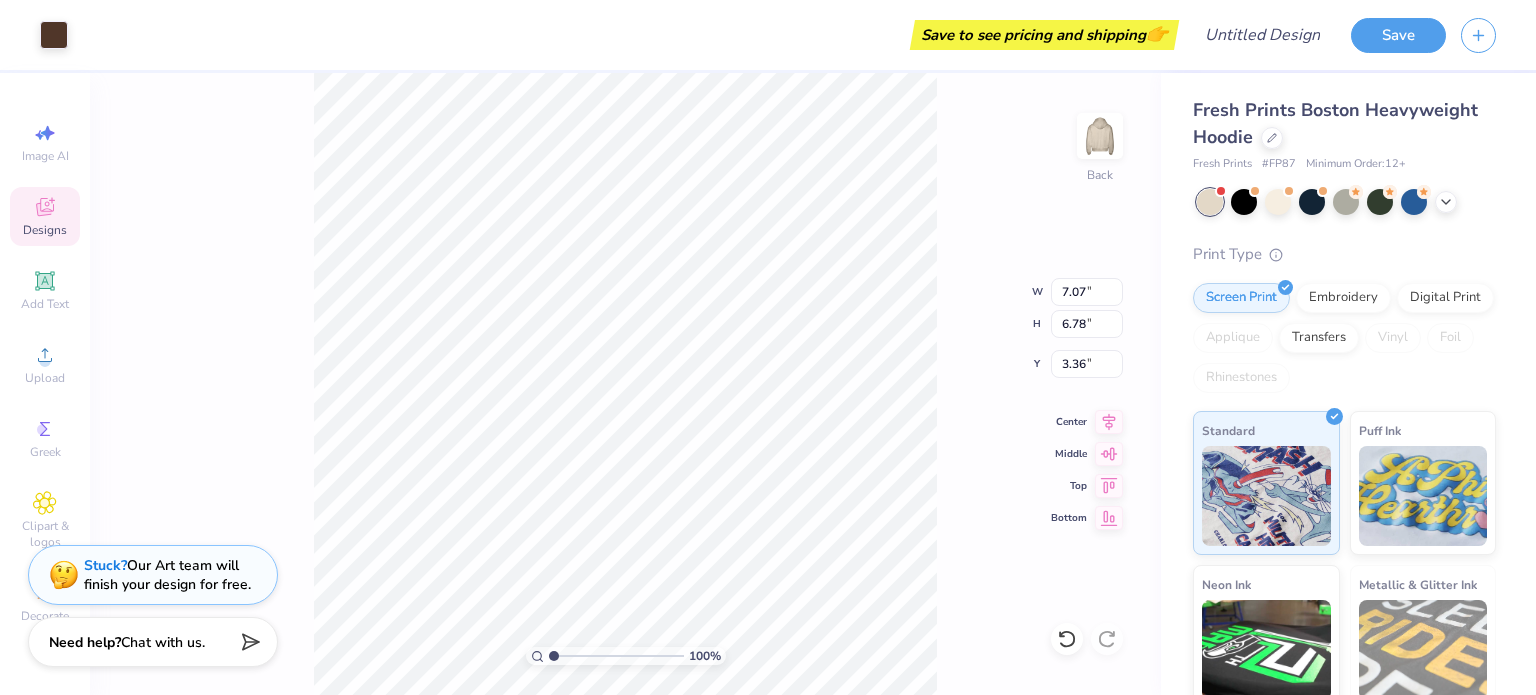 type on "3.36" 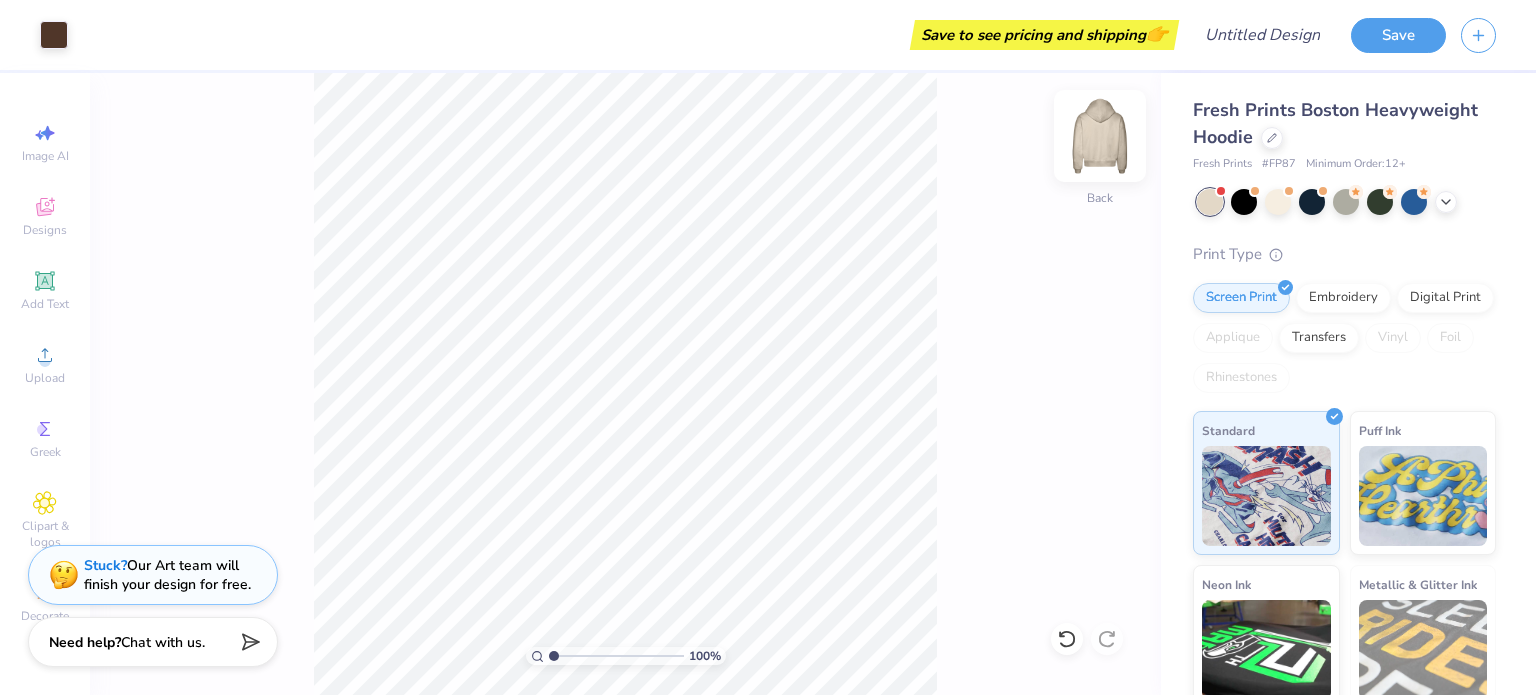click at bounding box center [1100, 136] 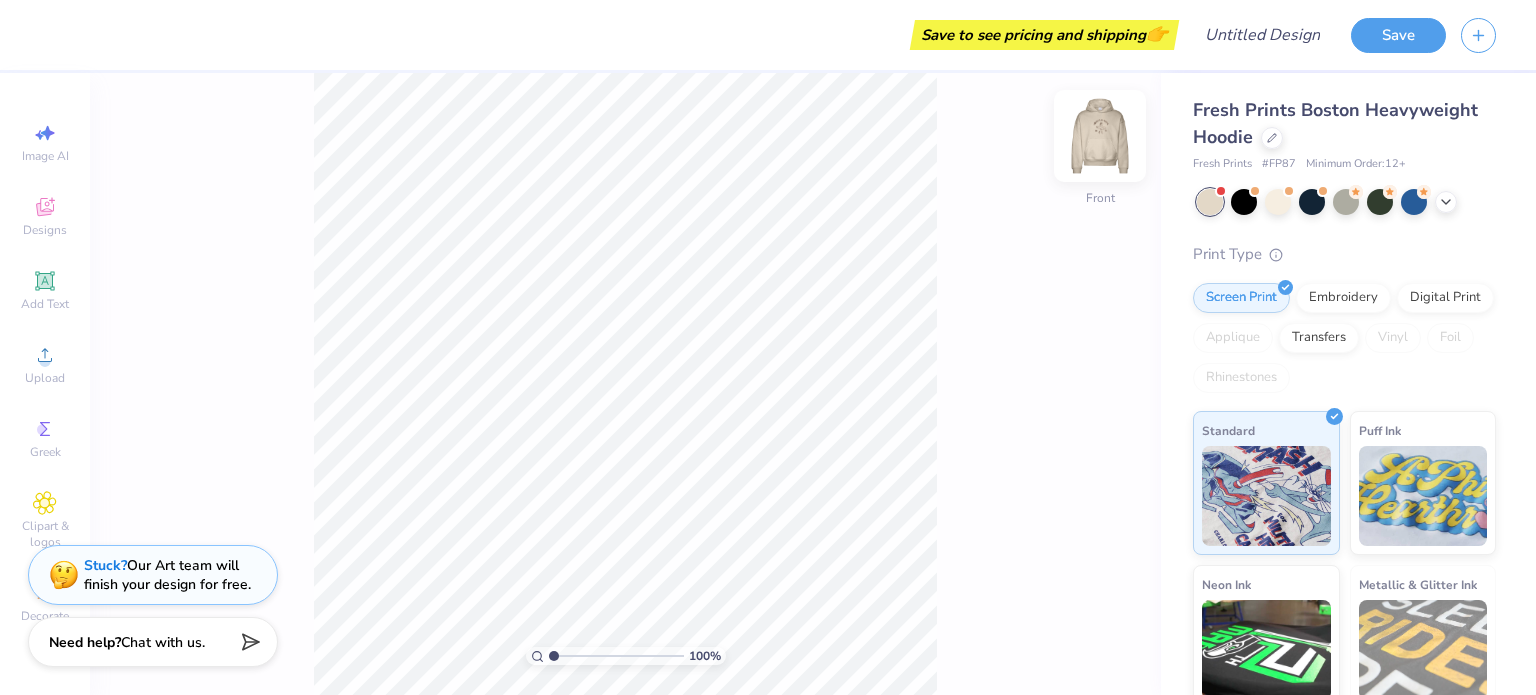 click at bounding box center (1100, 136) 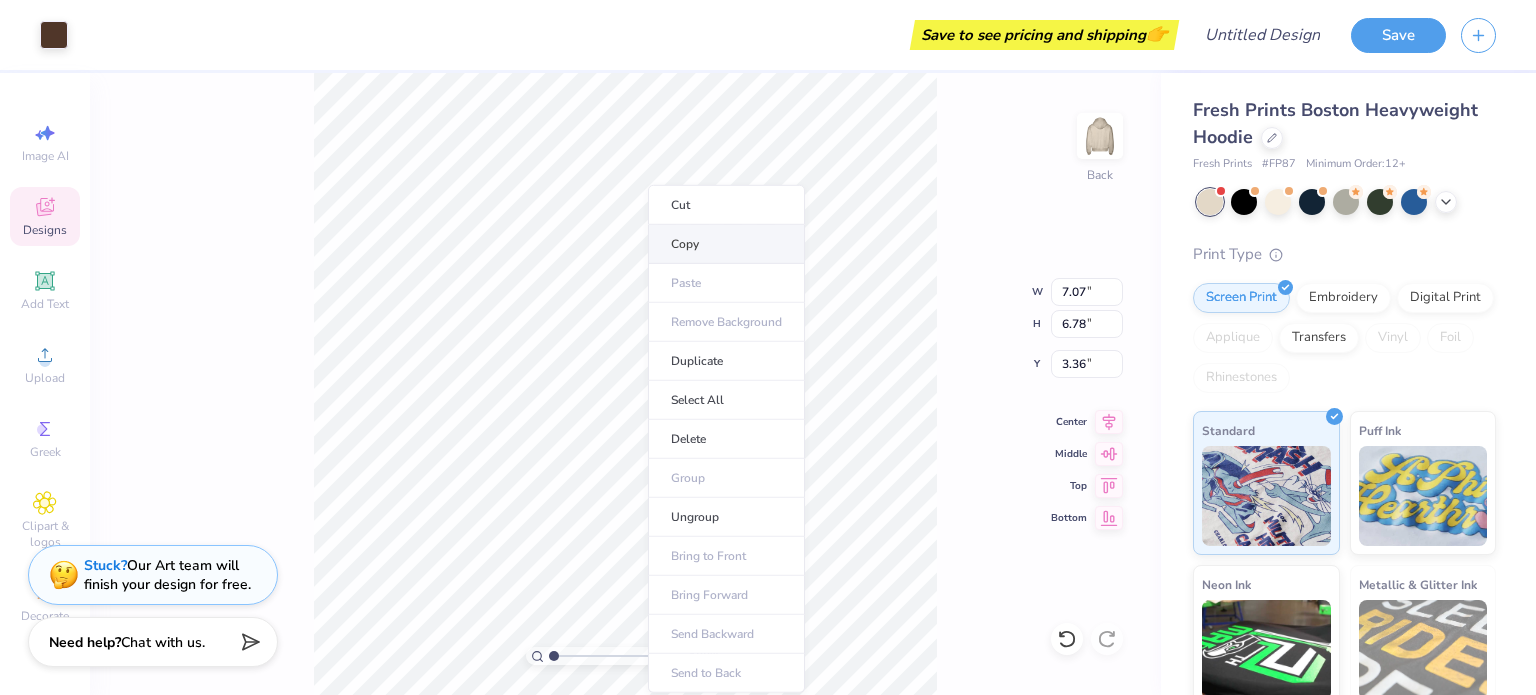 click on "Copy" at bounding box center [726, 244] 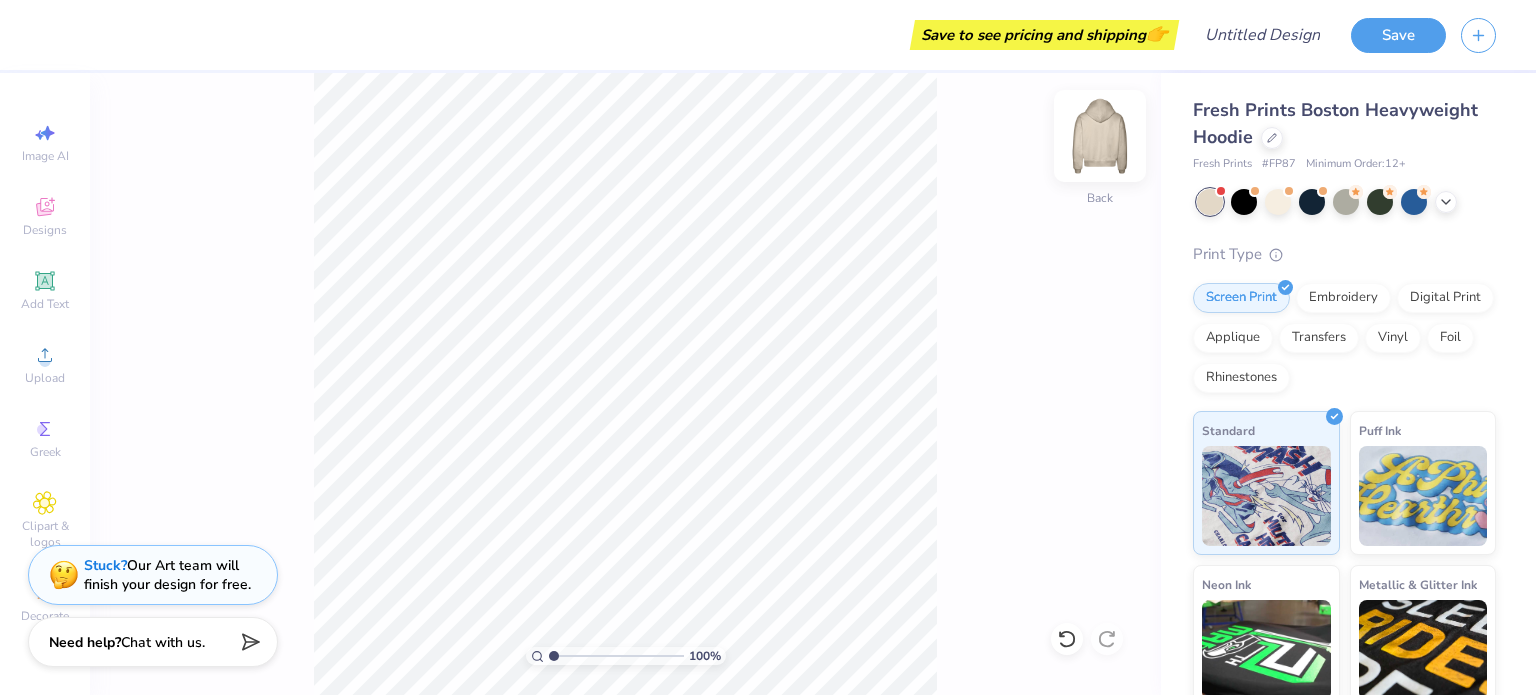 click at bounding box center [1100, 136] 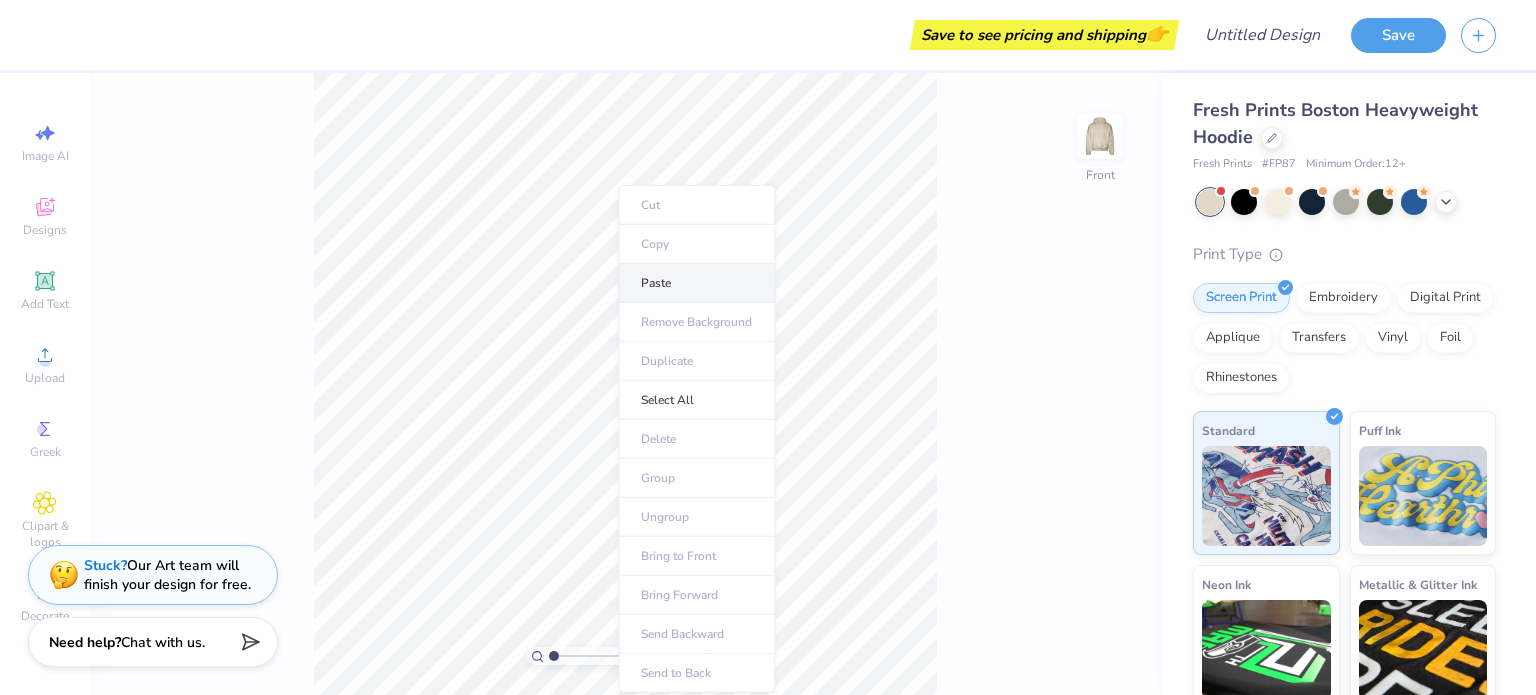 click on "Paste" at bounding box center [696, 283] 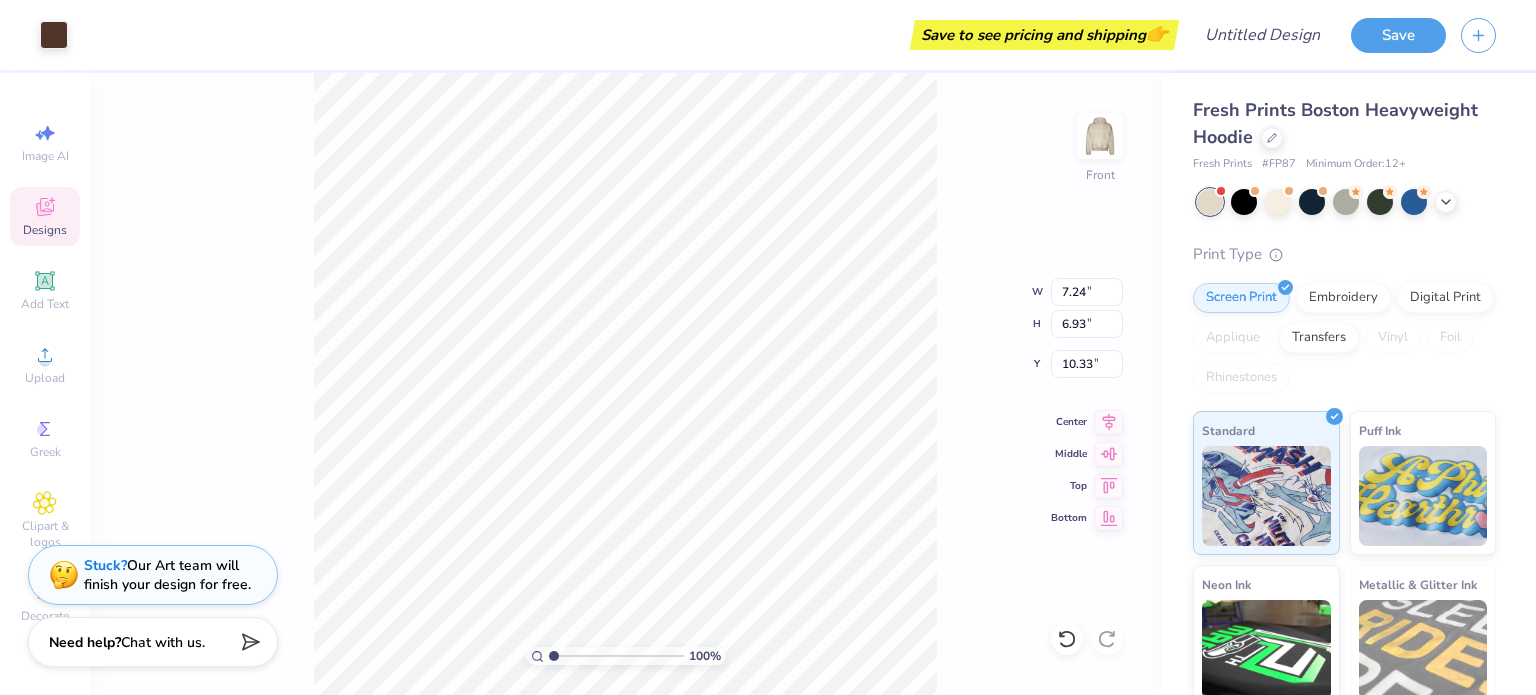 type on "10.33" 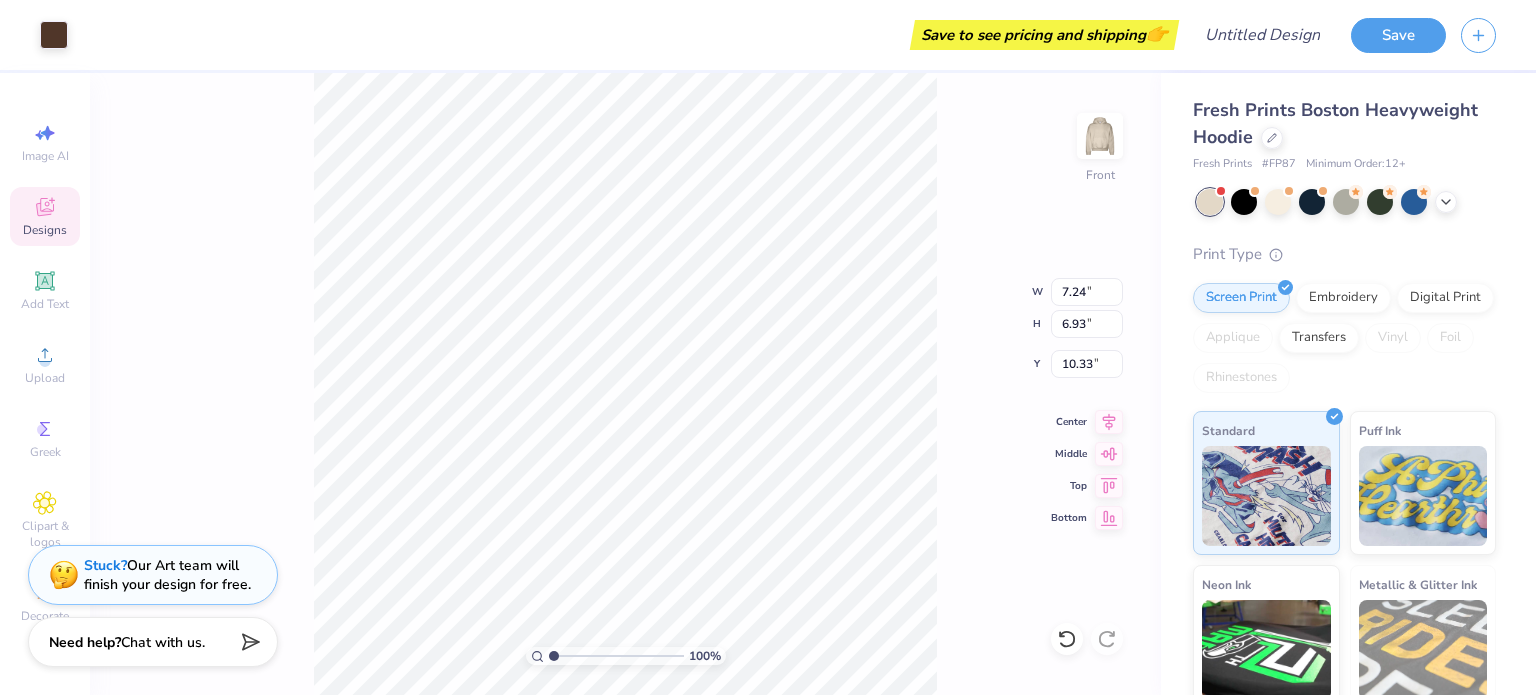 type on "11.62" 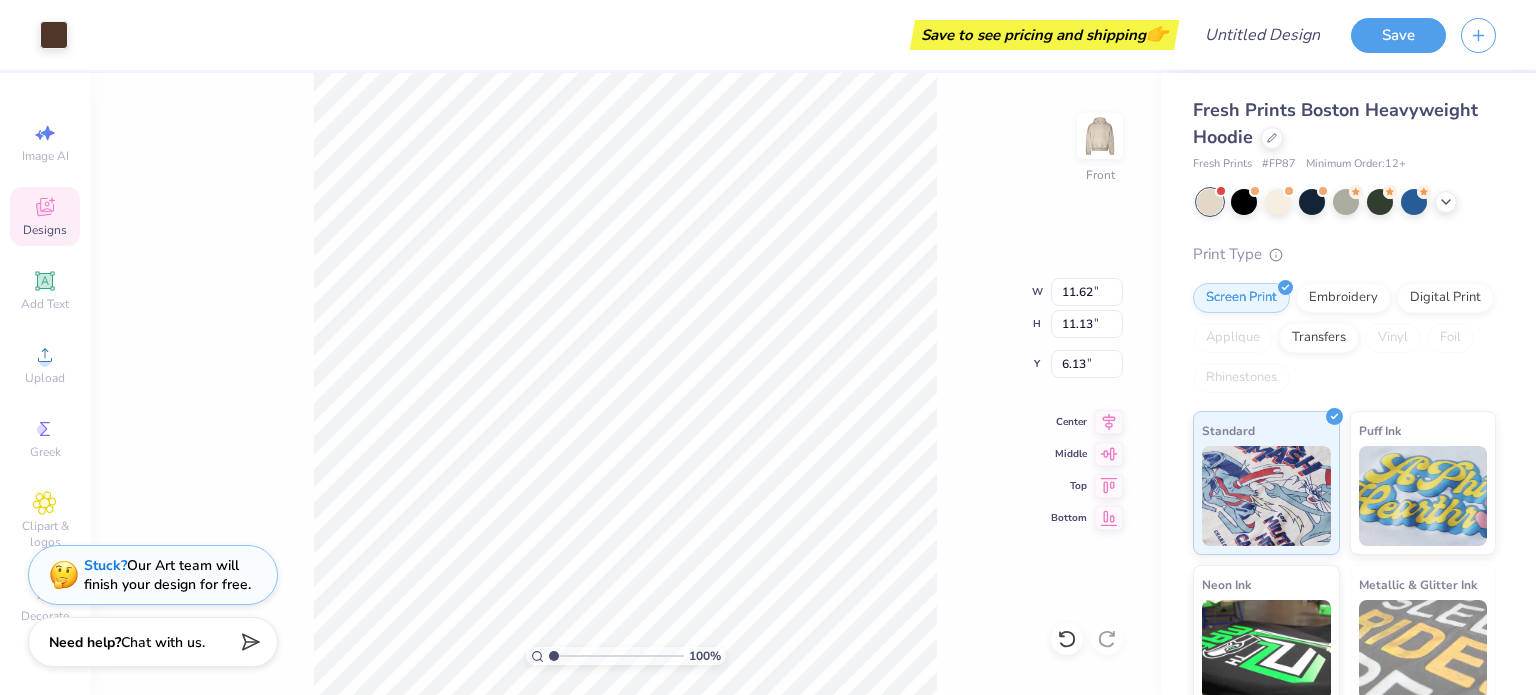 type on "6.54" 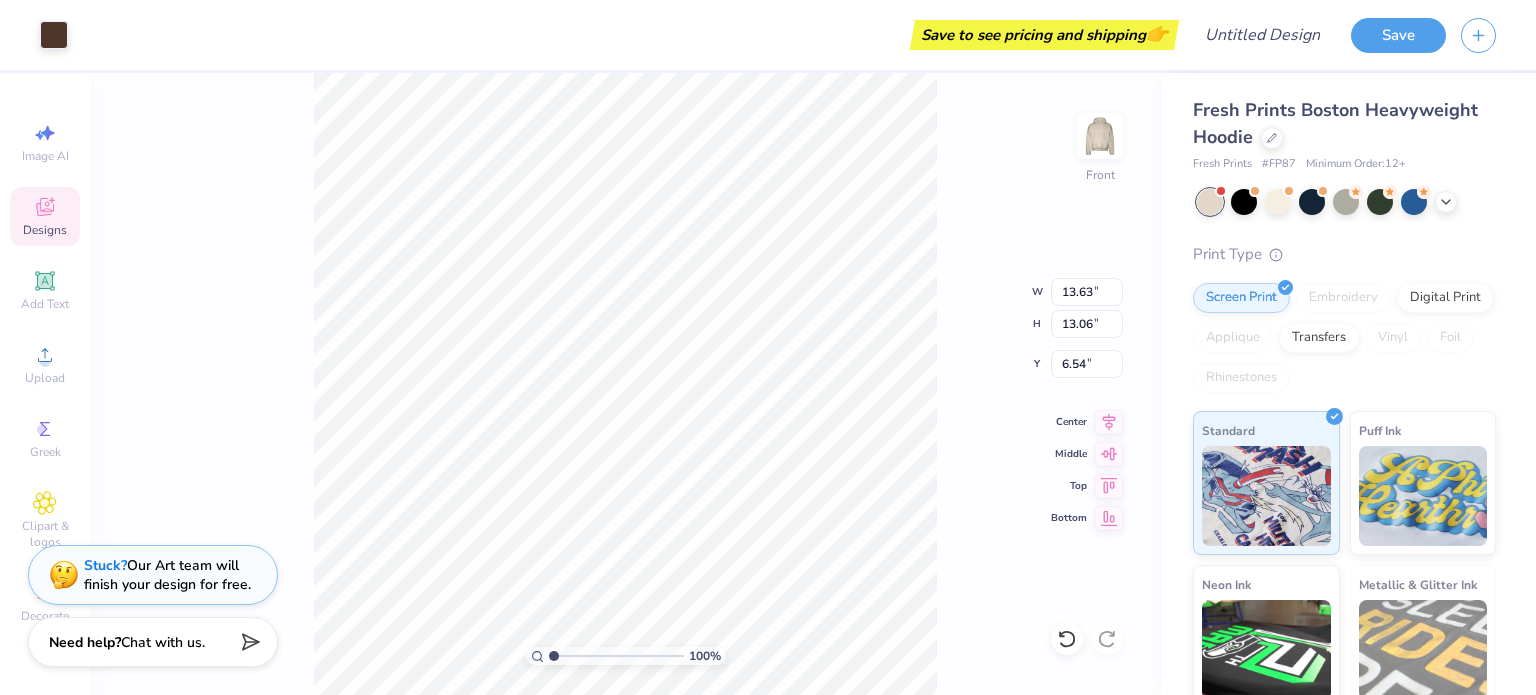 type on "13.63" 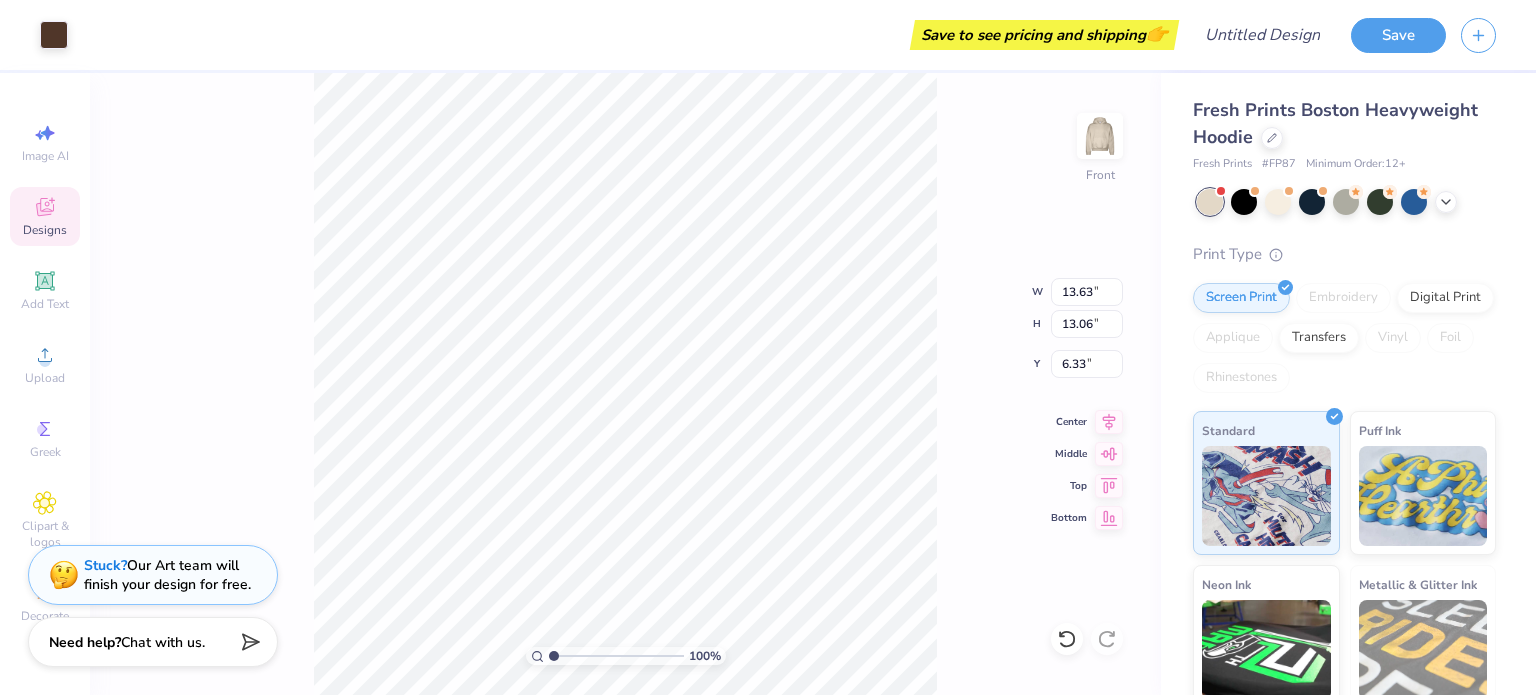 type on "6.33" 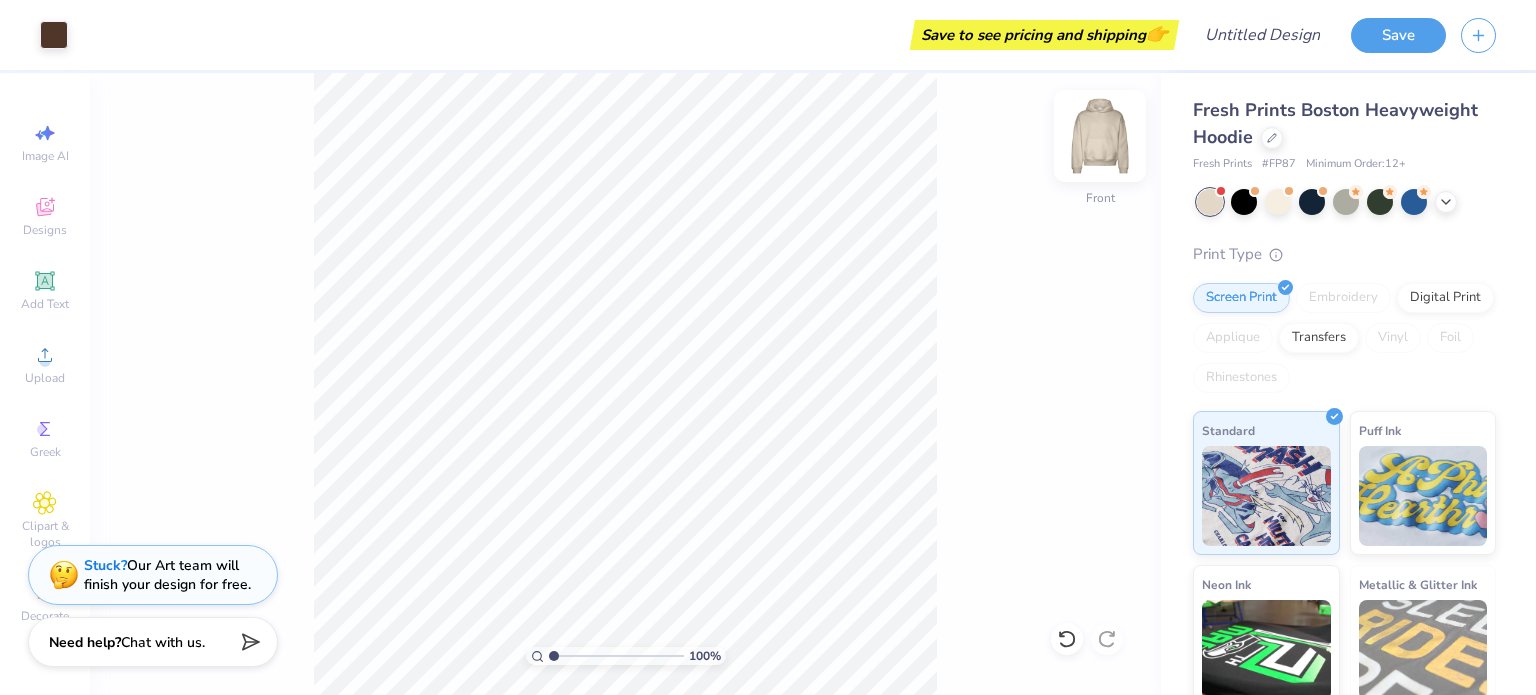 click at bounding box center [1100, 136] 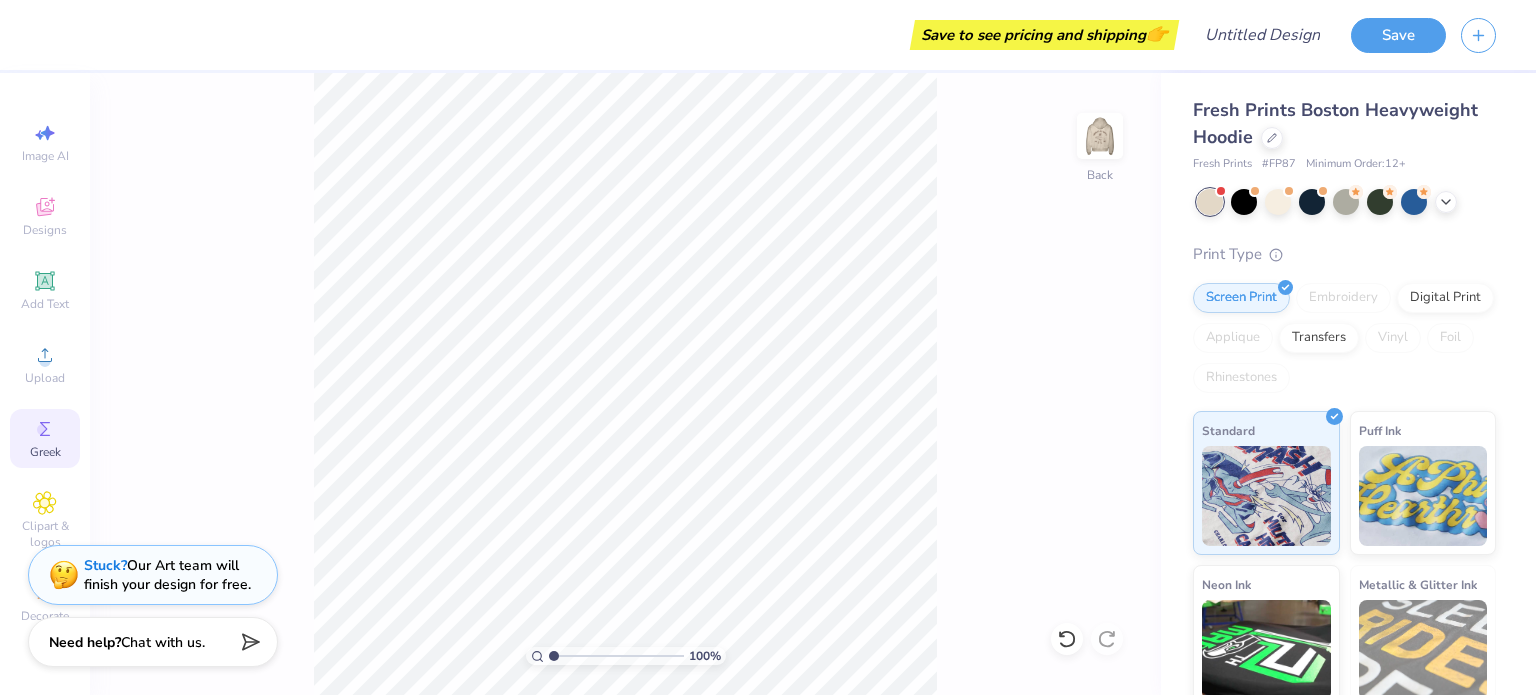 click 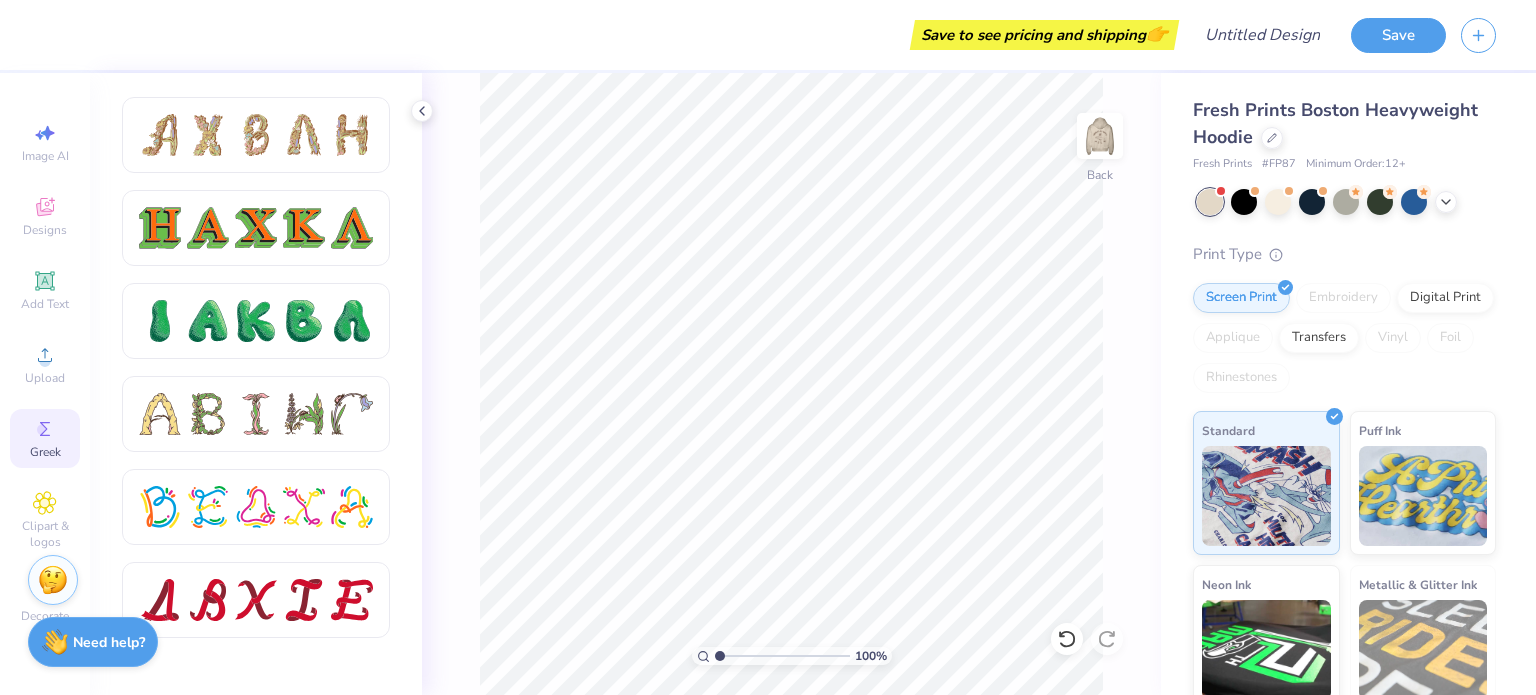 scroll, scrollTop: 2396, scrollLeft: 0, axis: vertical 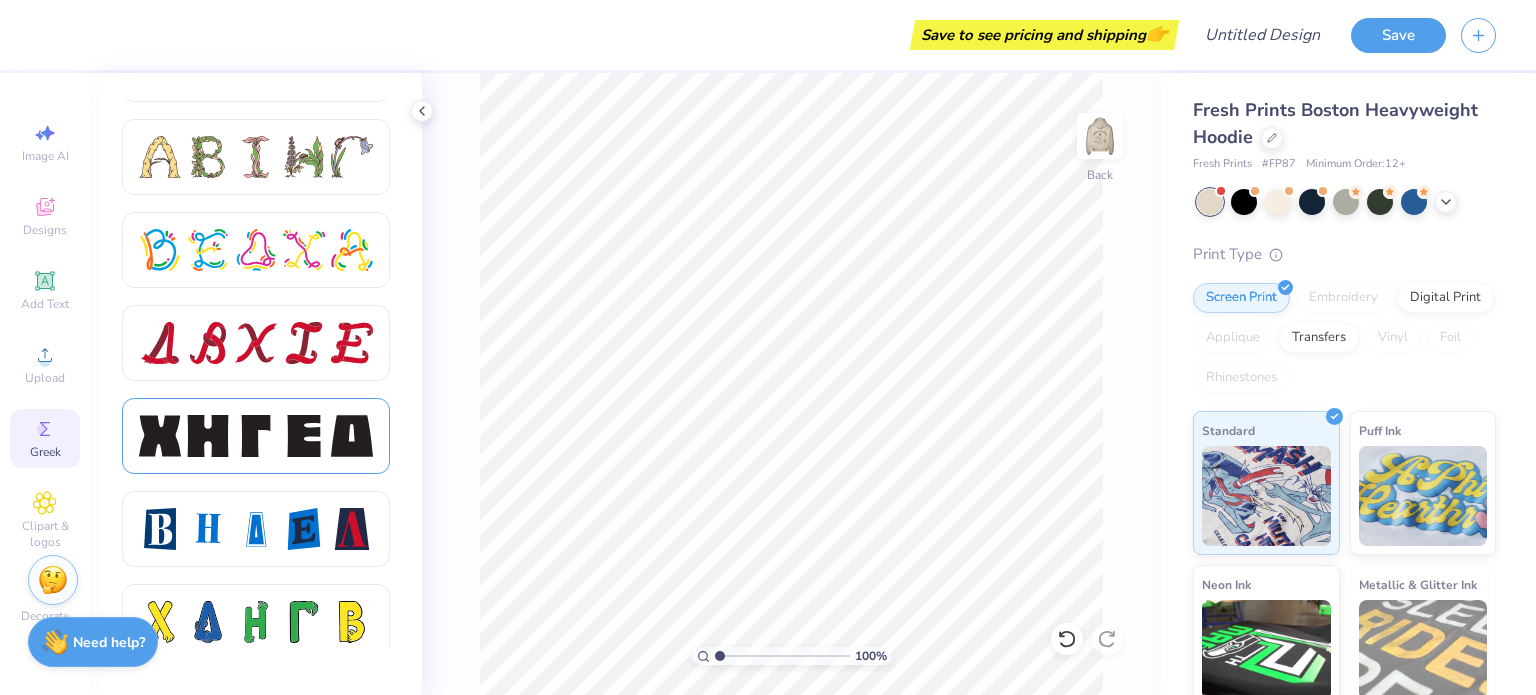 click at bounding box center (256, 436) 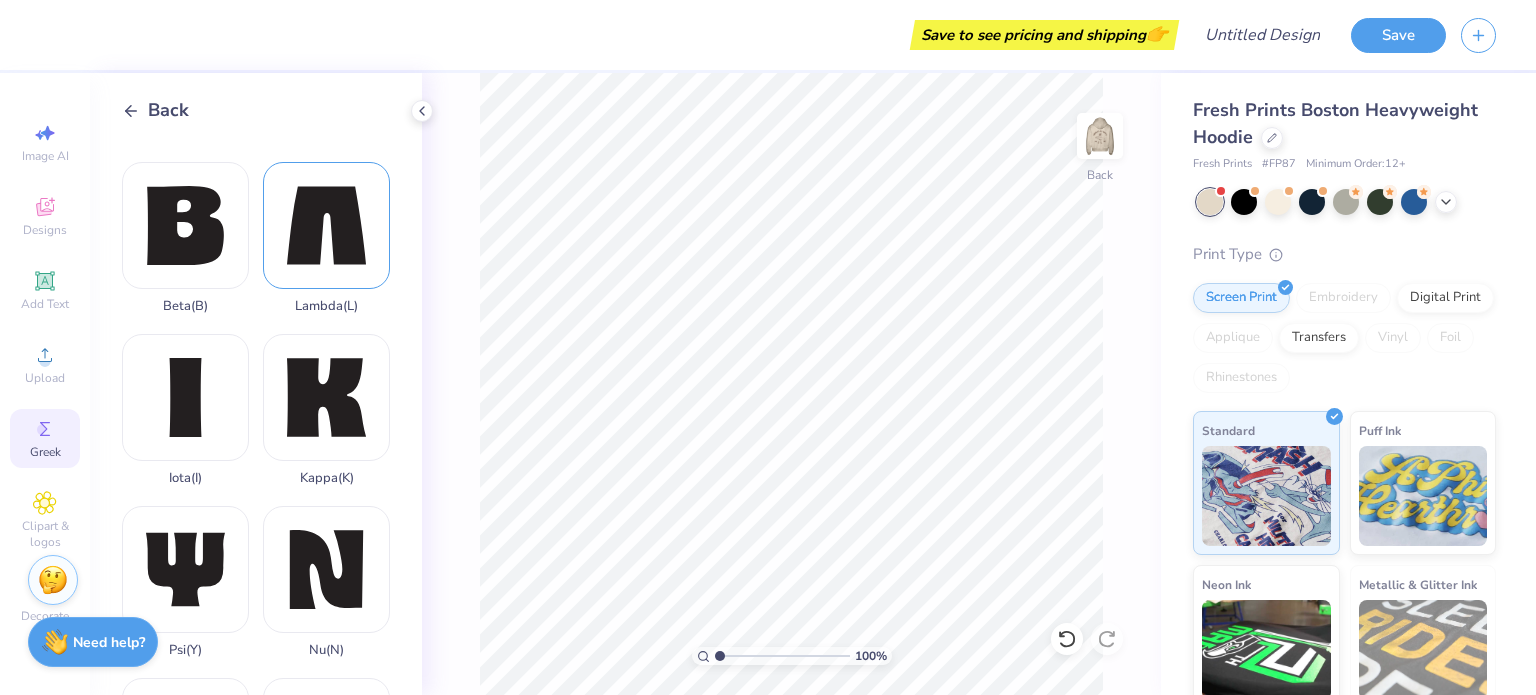 scroll, scrollTop: 495, scrollLeft: 0, axis: vertical 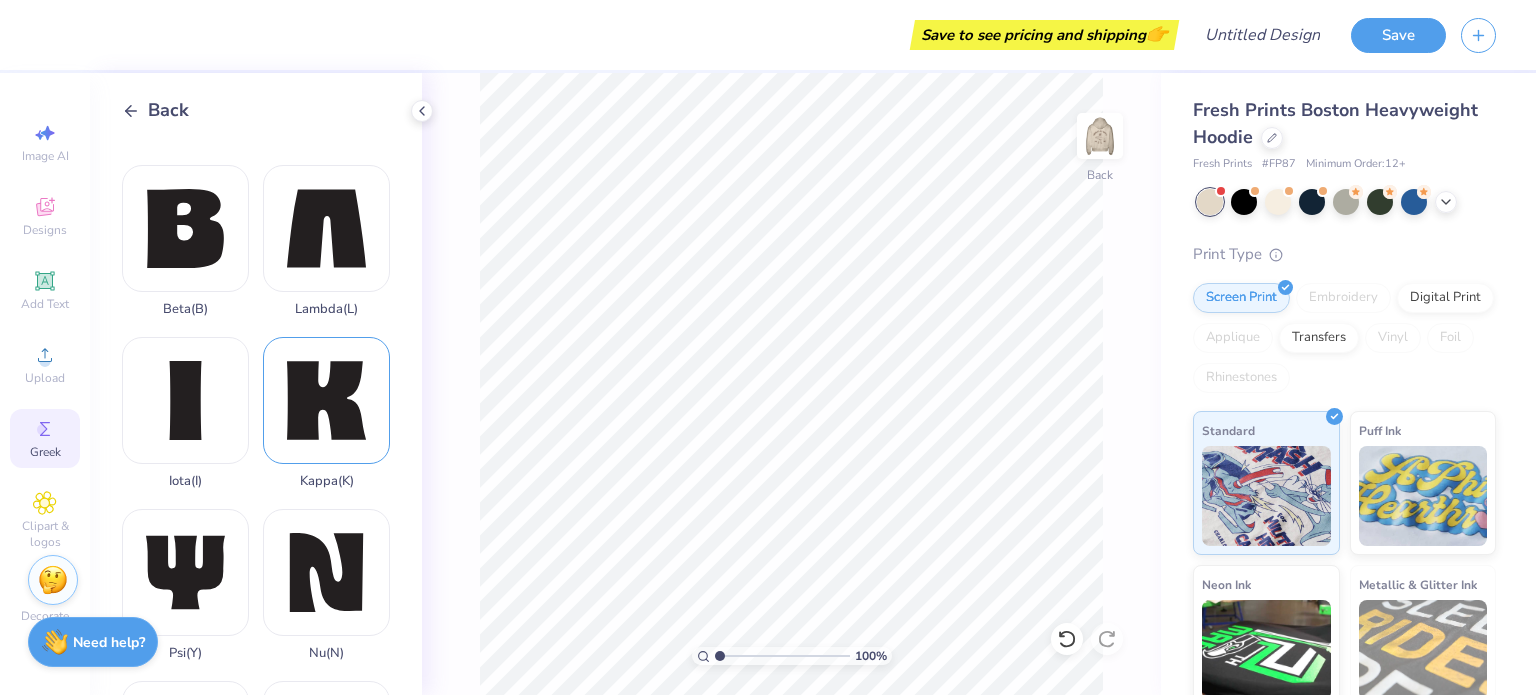 click on "Kappa  ( K )" at bounding box center [326, 413] 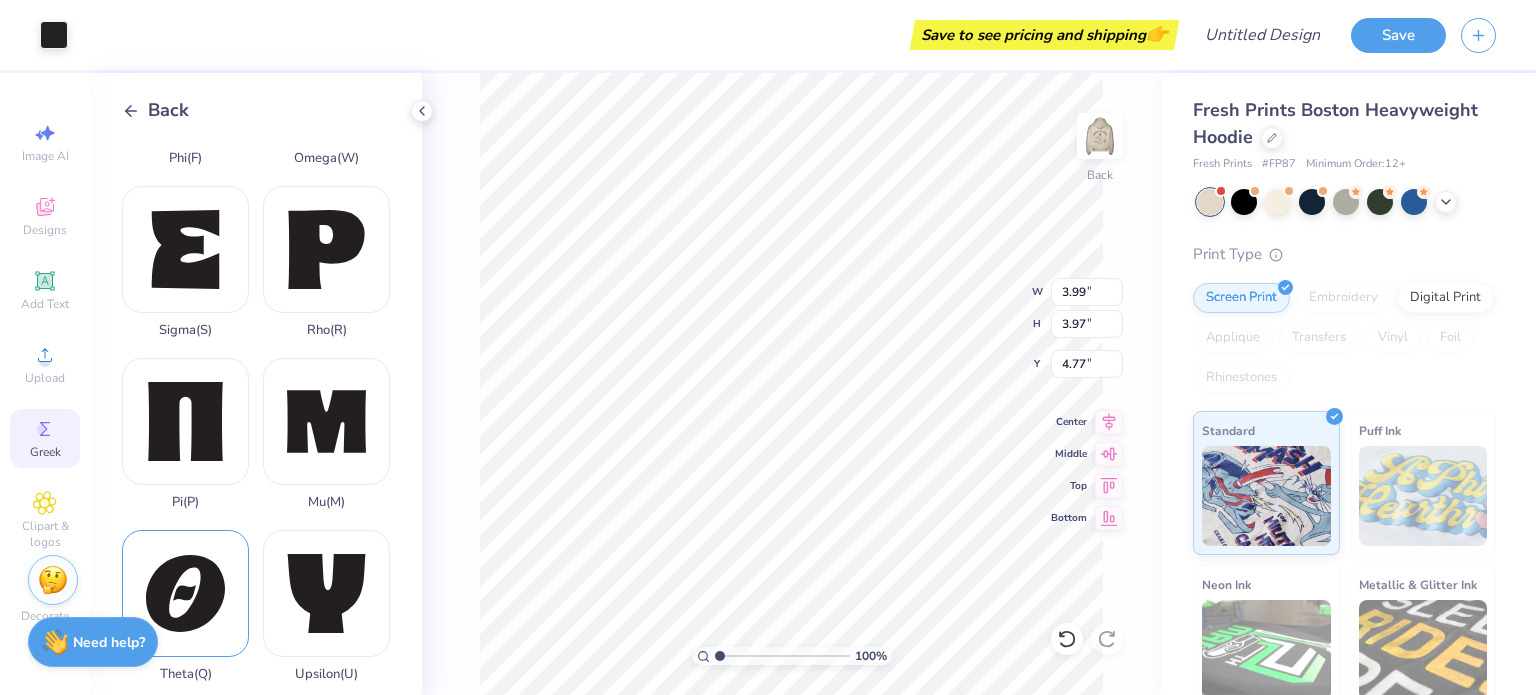scroll, scrollTop: 1254, scrollLeft: 0, axis: vertical 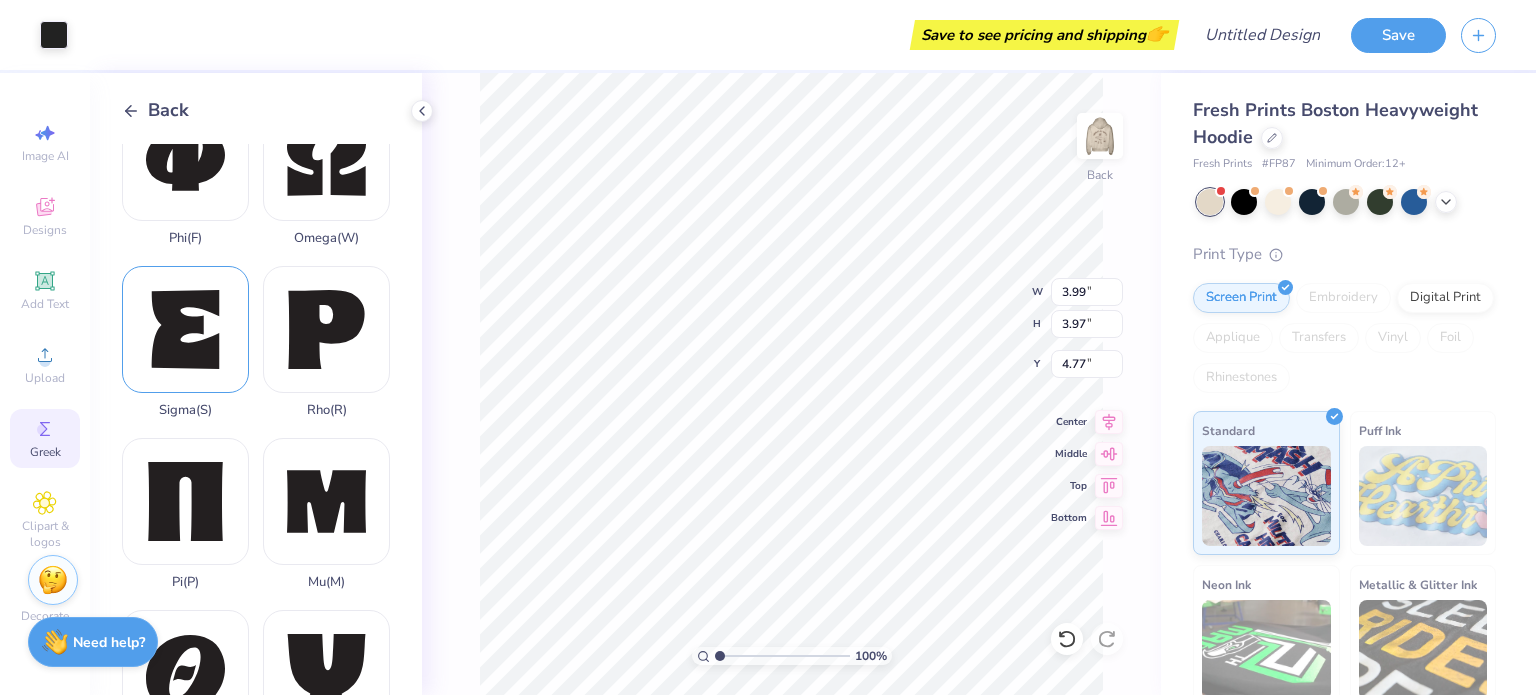 click on "Sigma  ( S )" at bounding box center [185, 342] 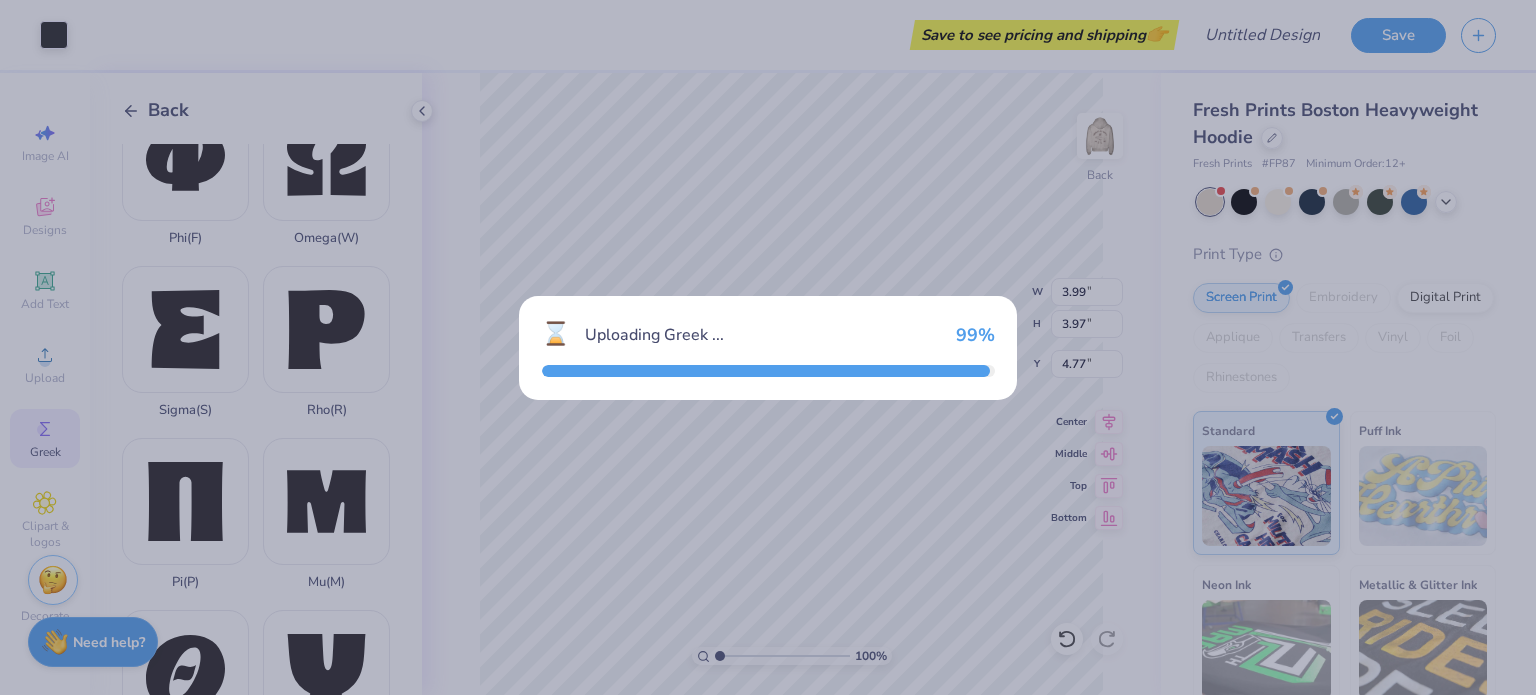 type on "3.42" 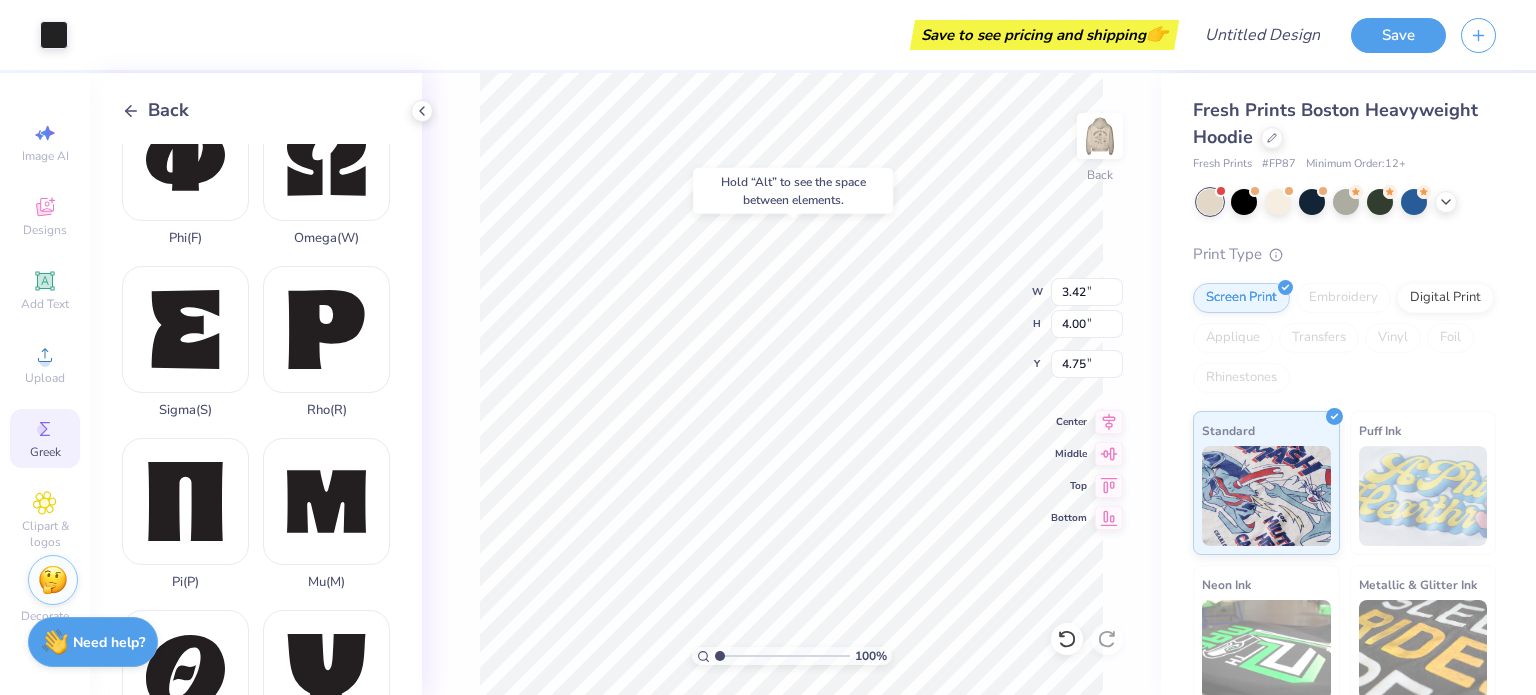 type on "2.19" 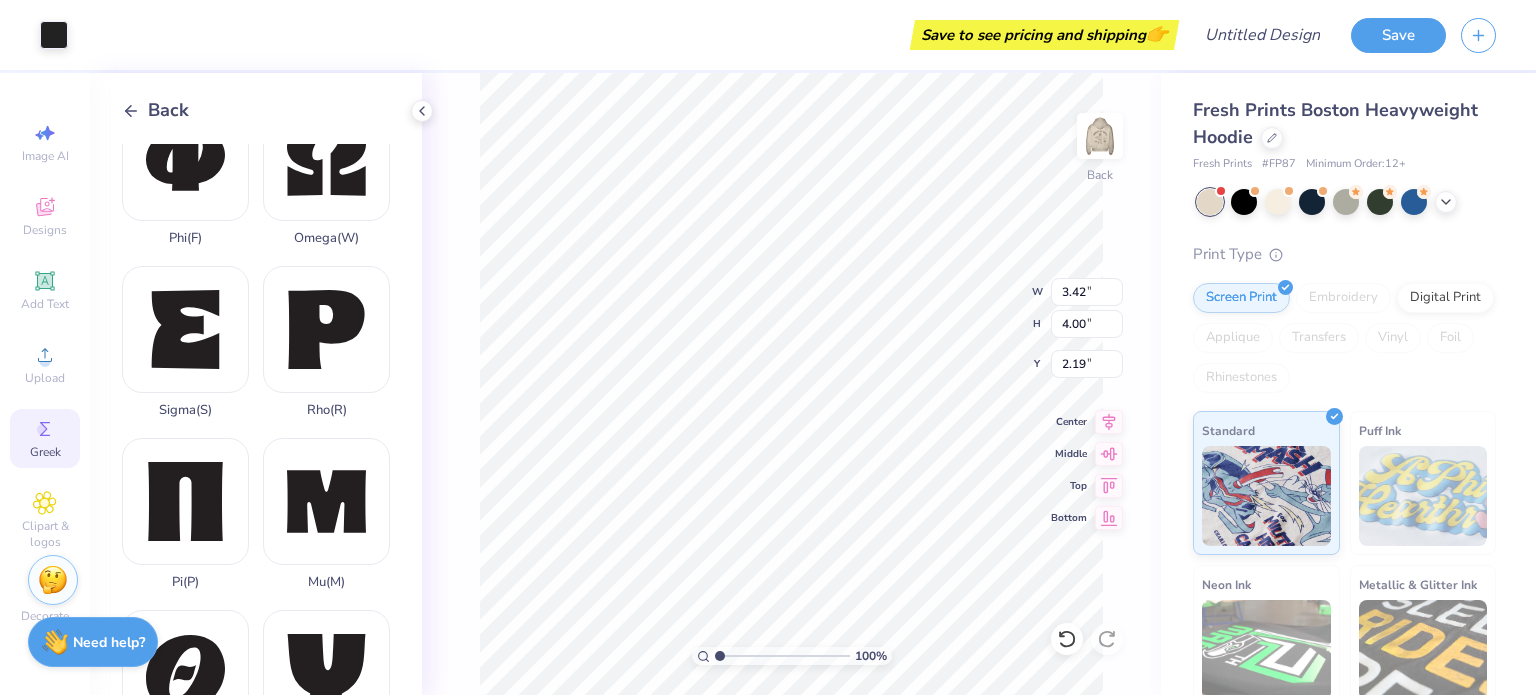 type on "1.75" 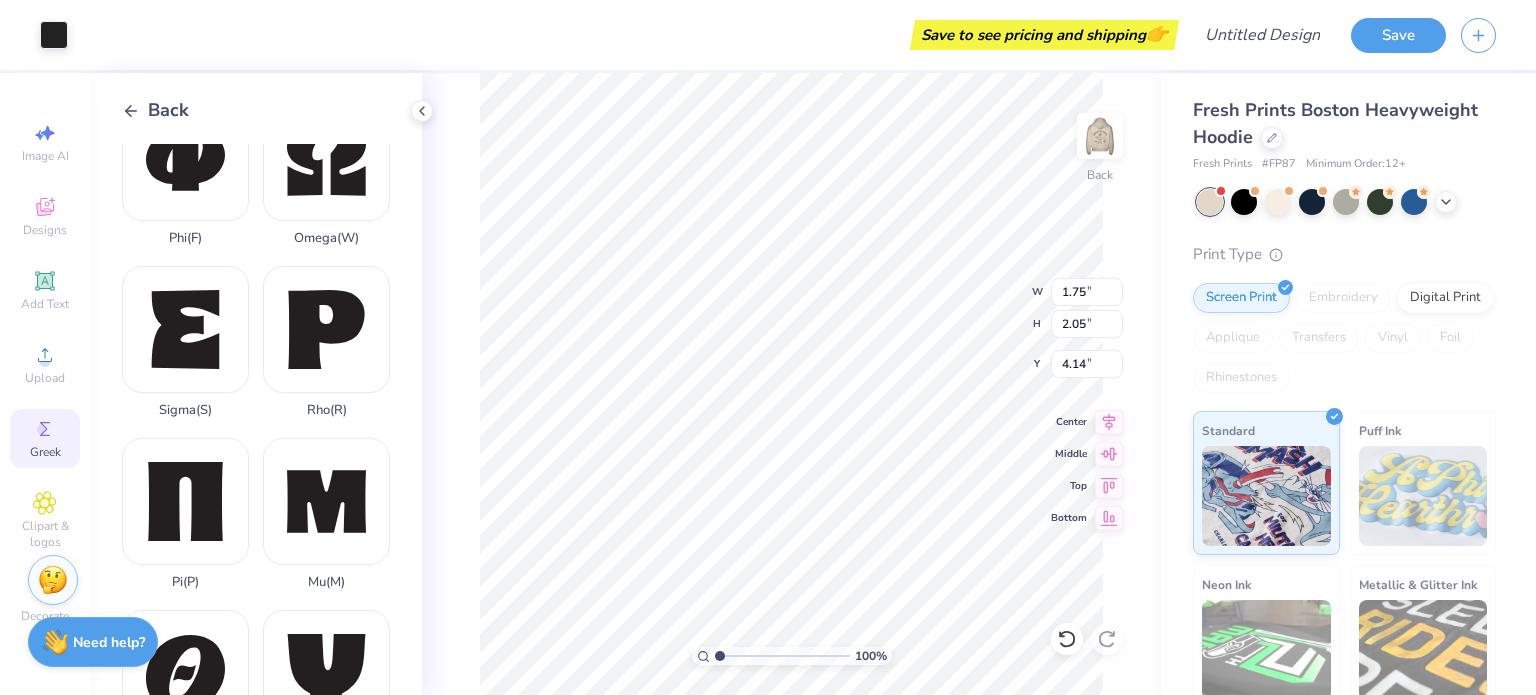 type on "3.74" 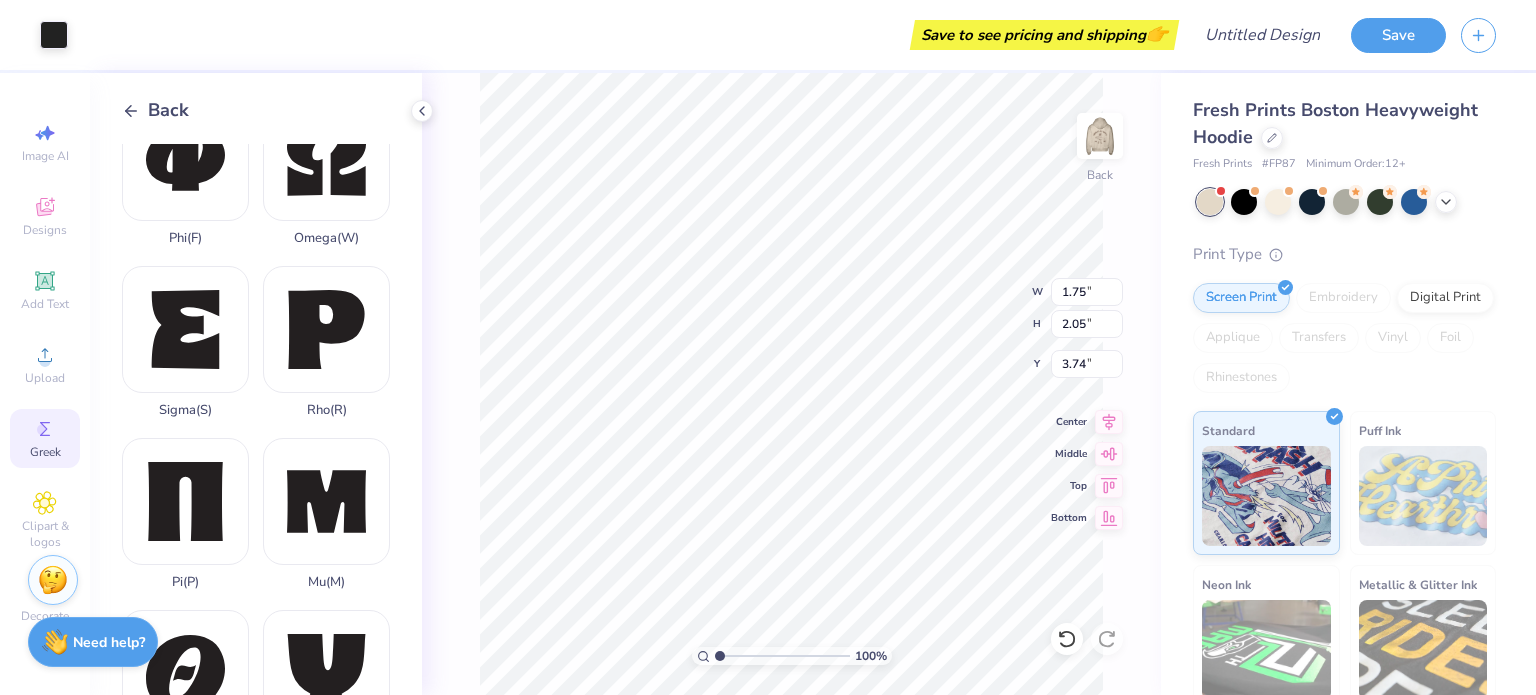 type on "3.99" 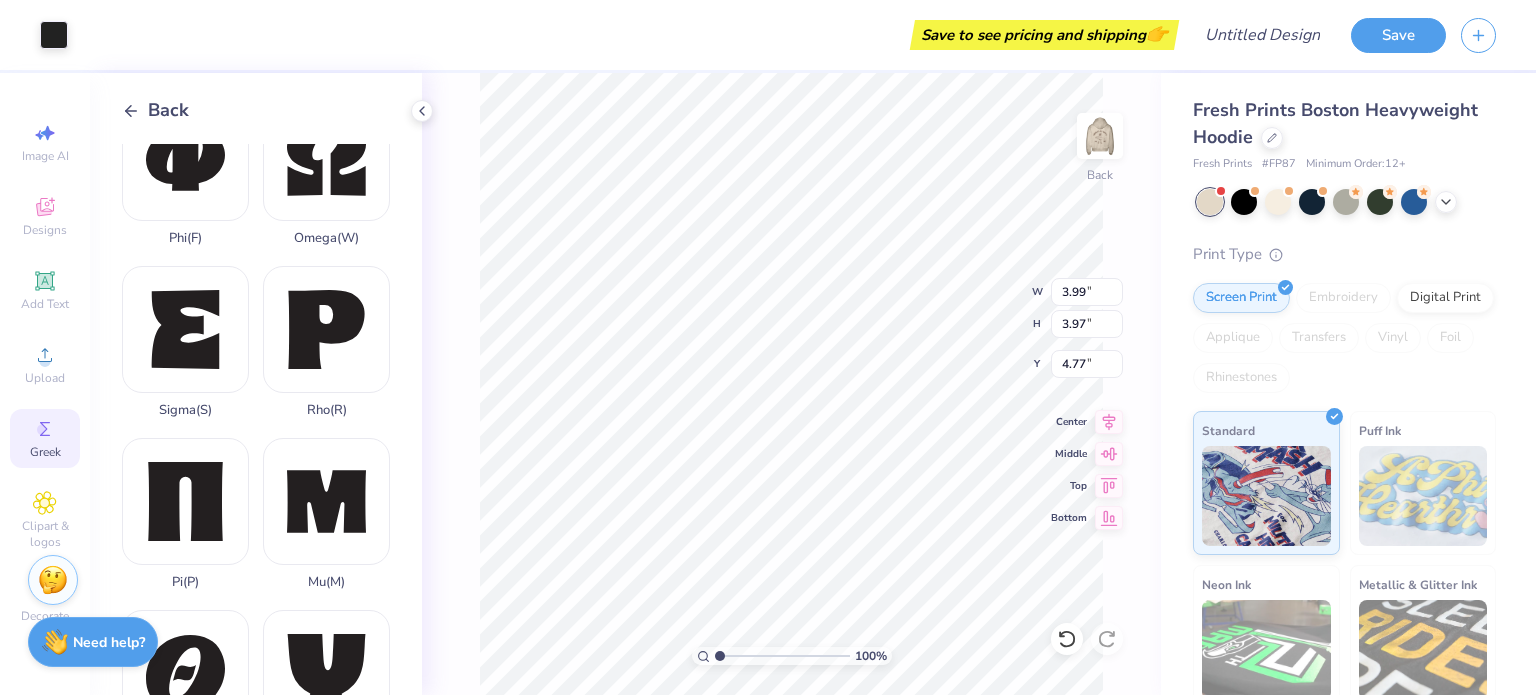 type on "2.29" 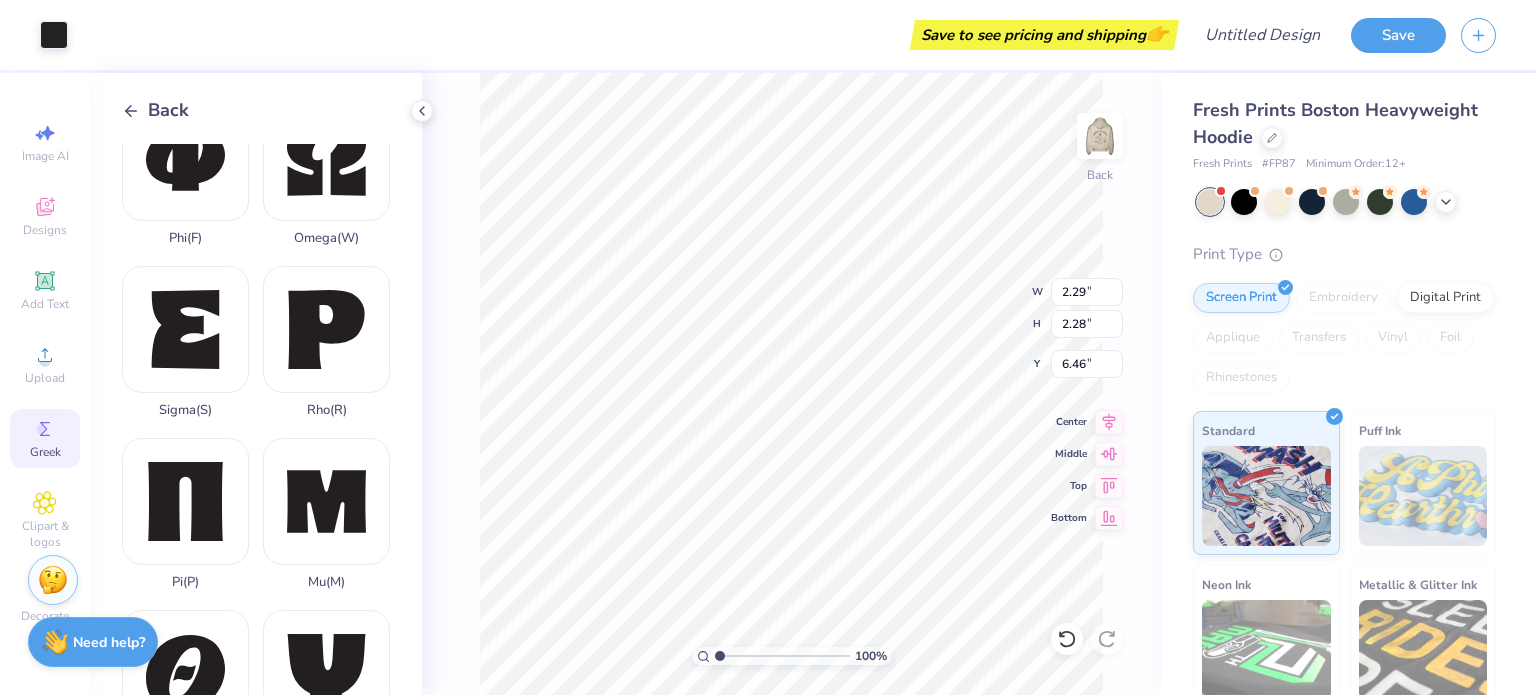 type on "3.52" 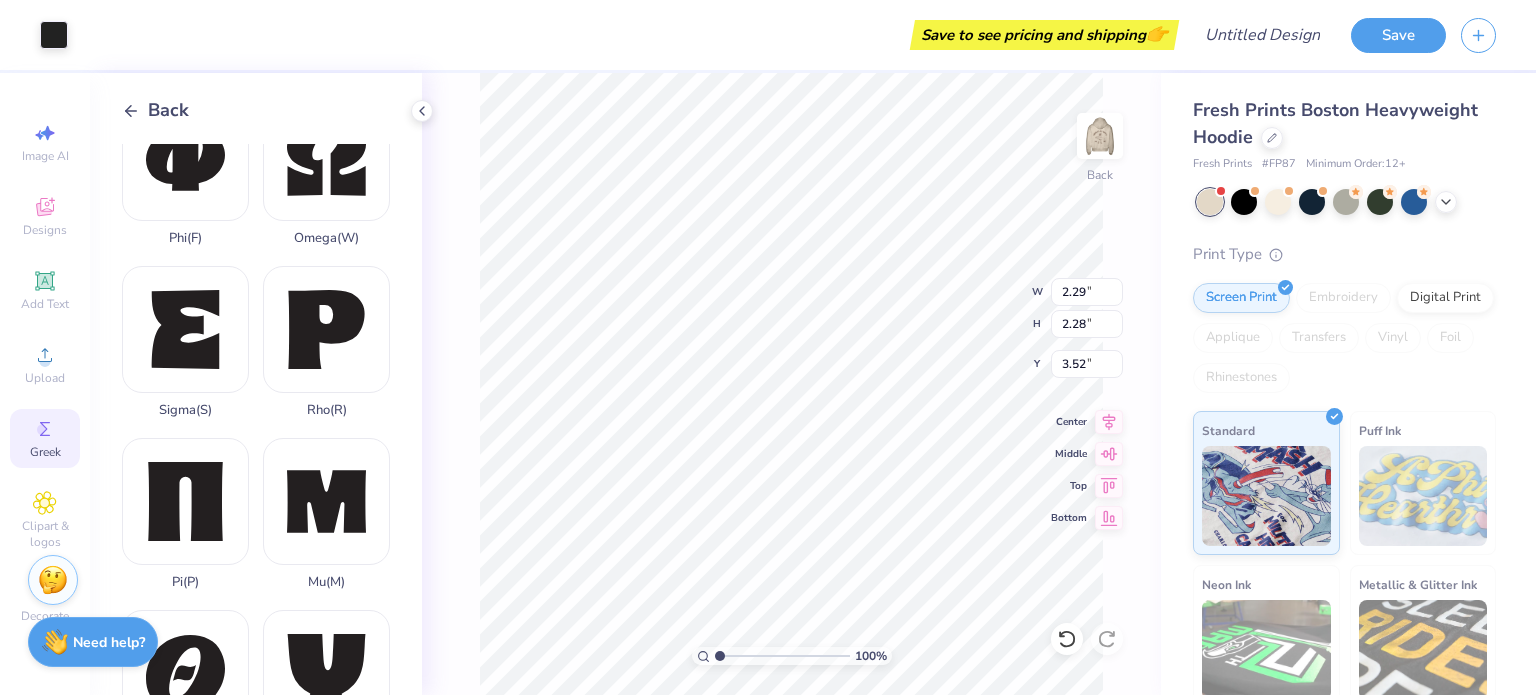 type on "1.92" 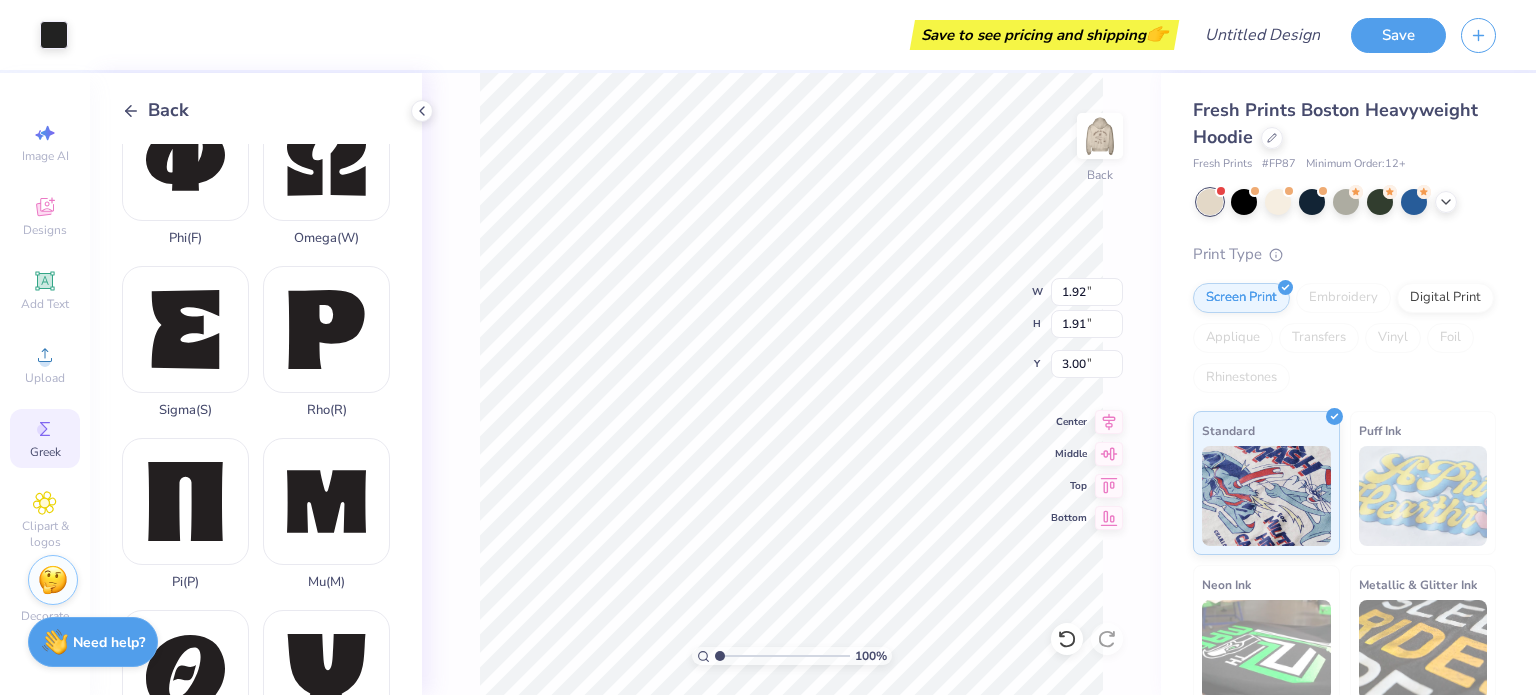 type on "3.74" 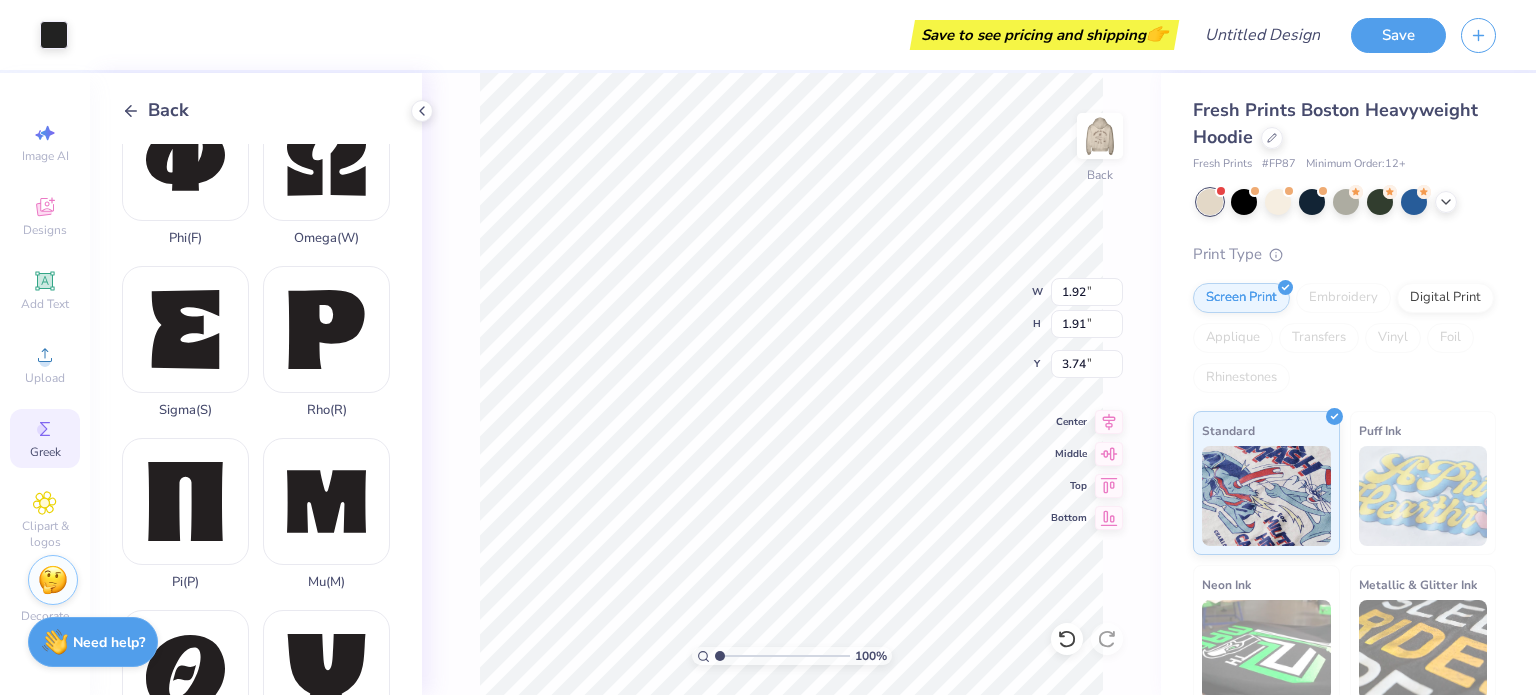 type on "1.75" 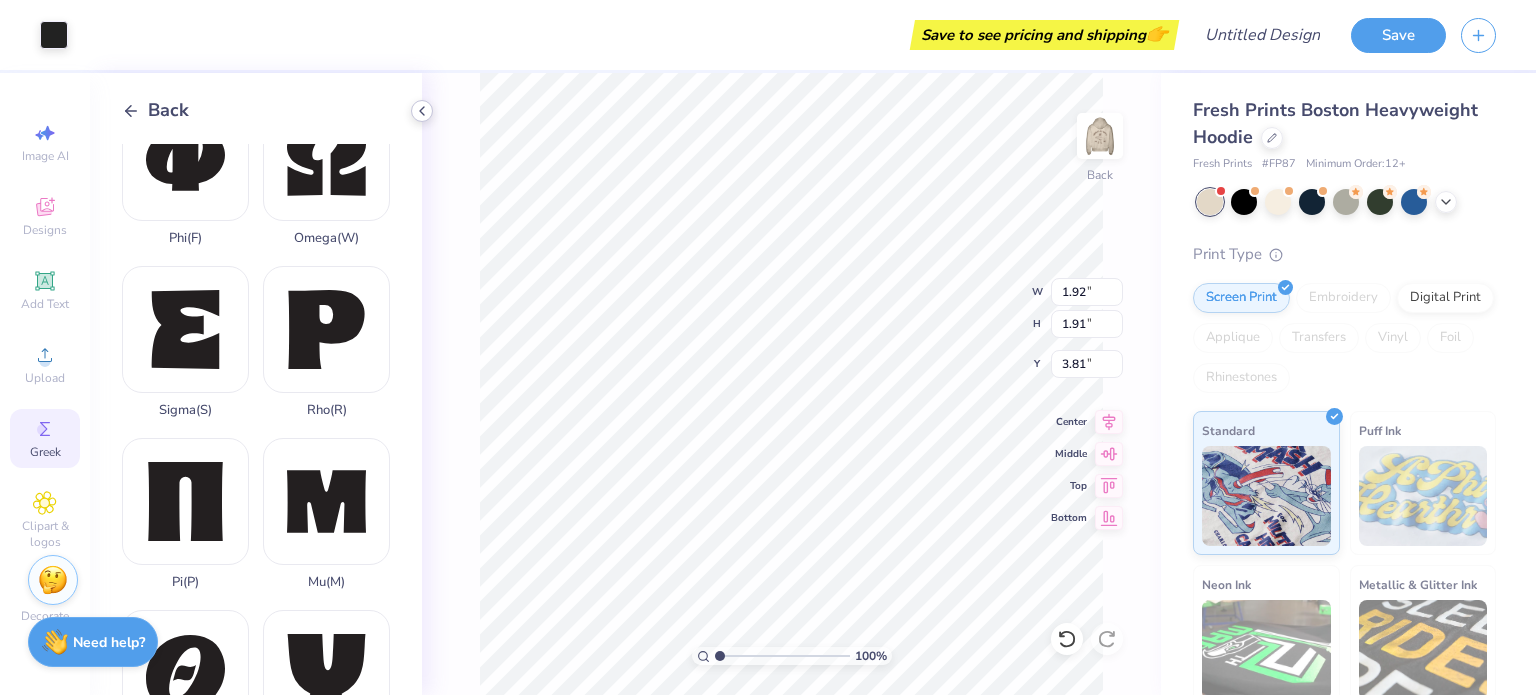 click 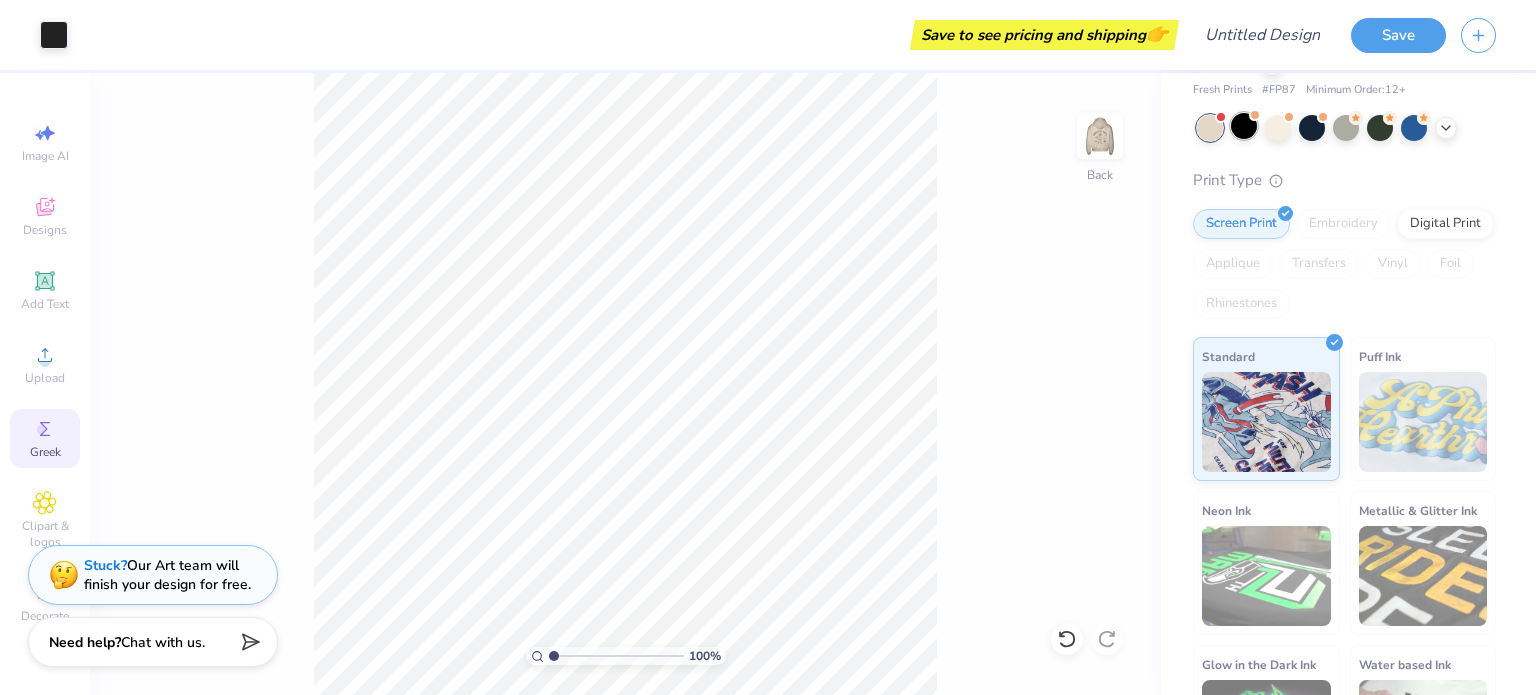 scroll, scrollTop: 12, scrollLeft: 0, axis: vertical 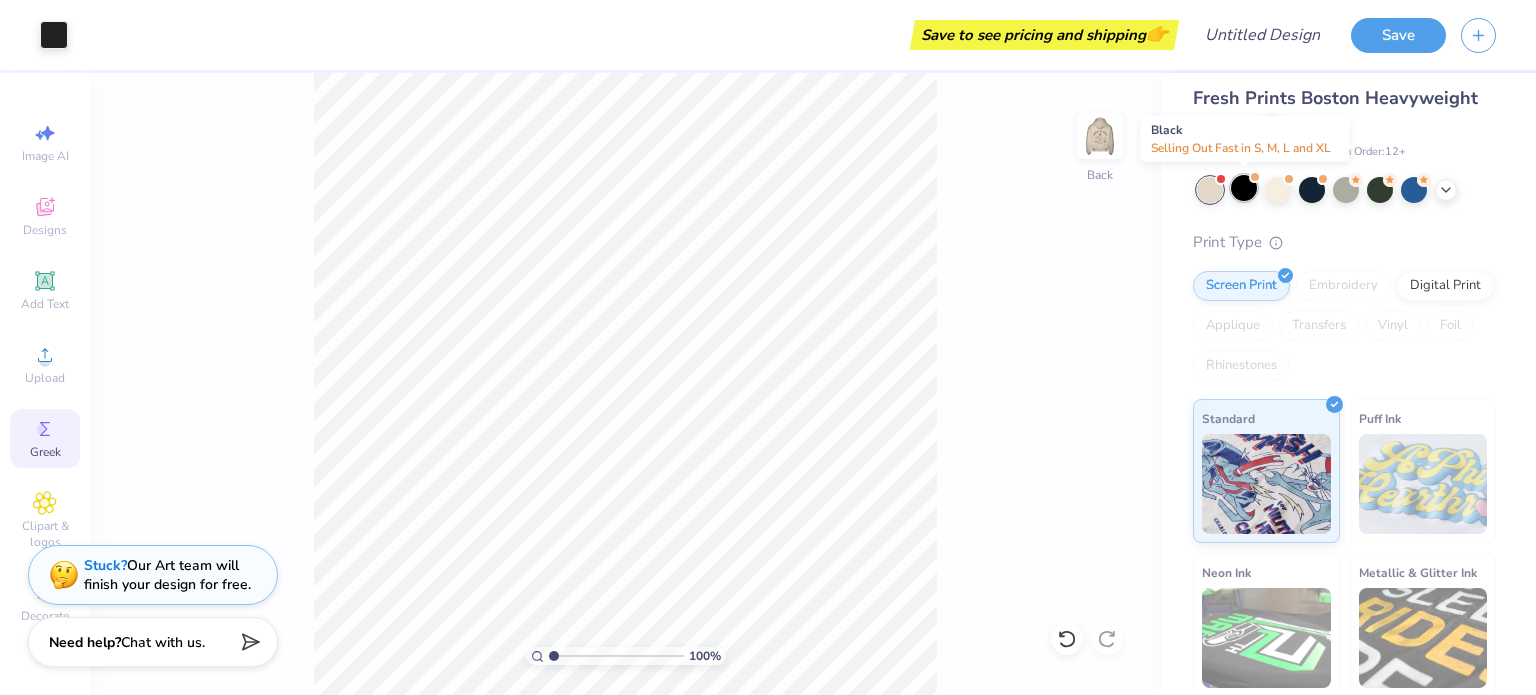 click at bounding box center [1244, 188] 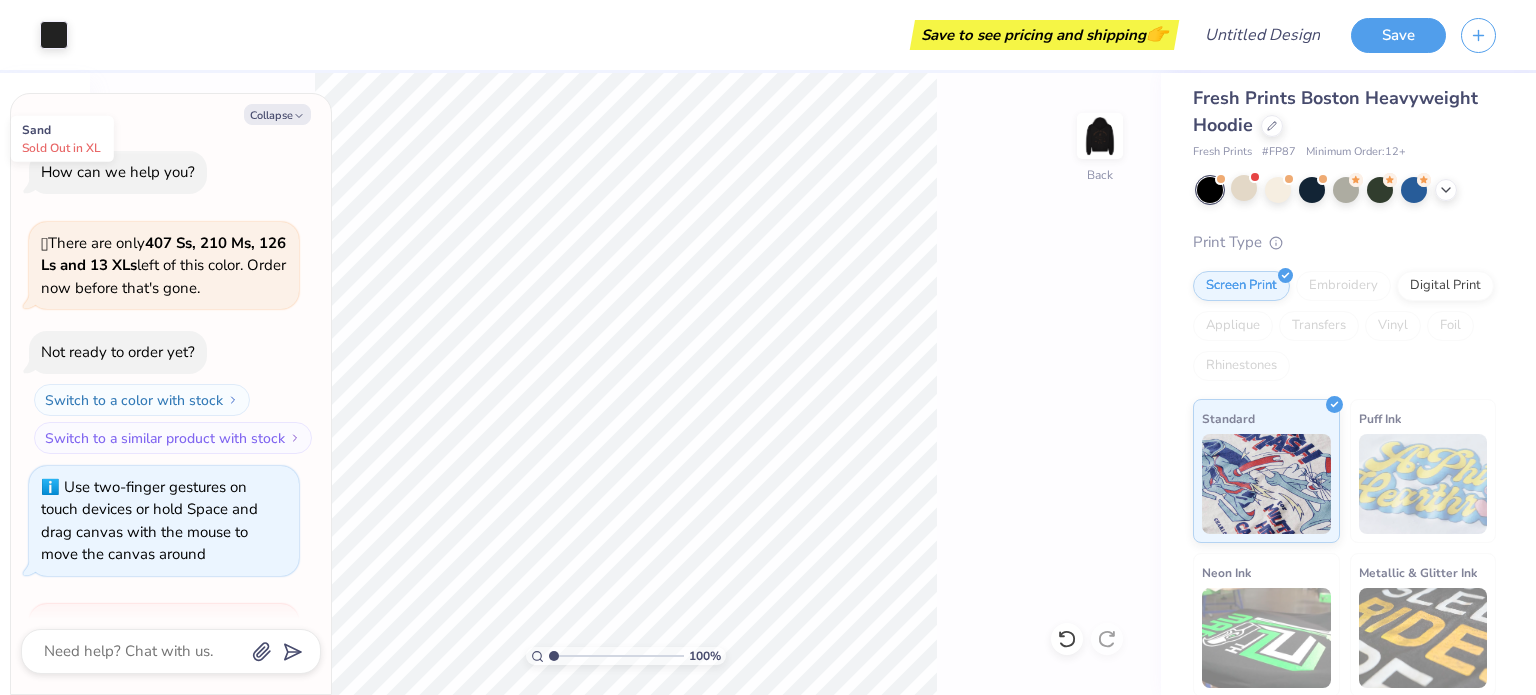 scroll, scrollTop: 232, scrollLeft: 0, axis: vertical 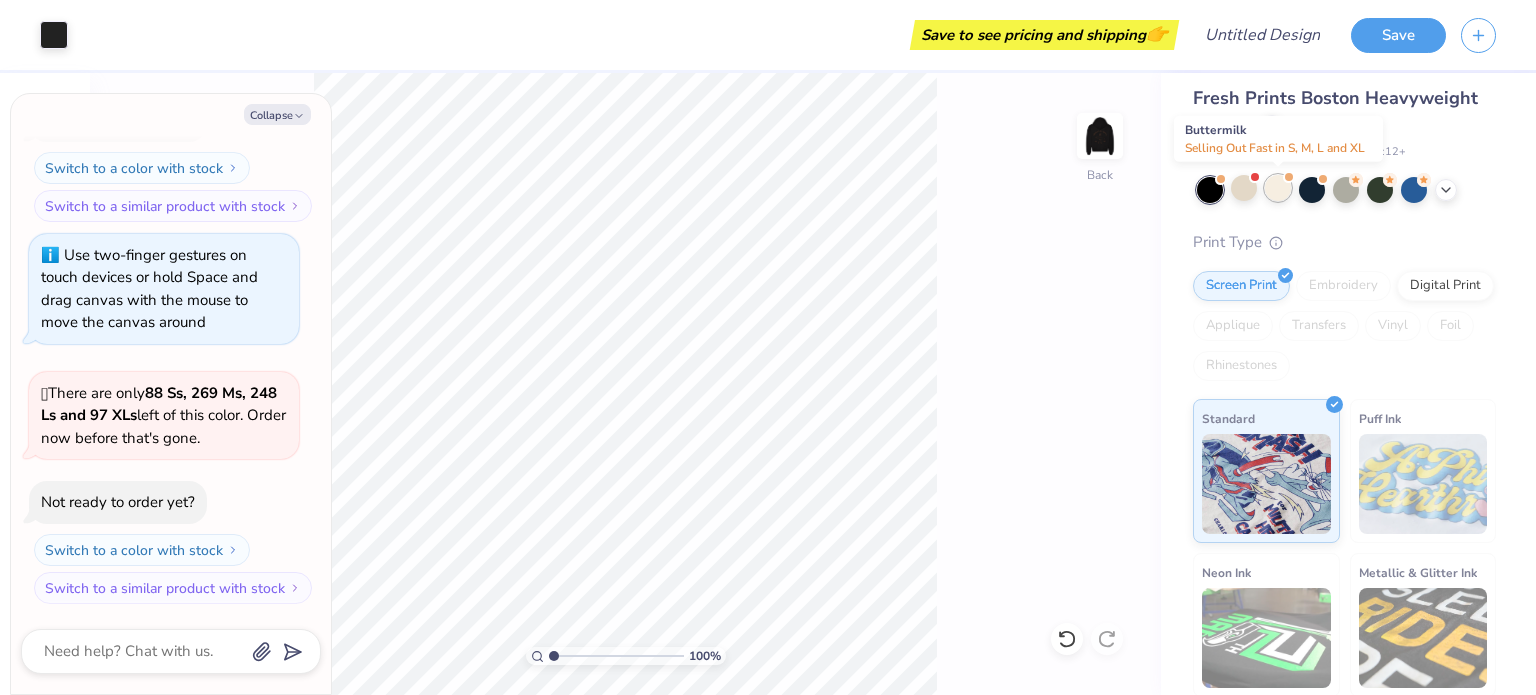 click at bounding box center [1278, 188] 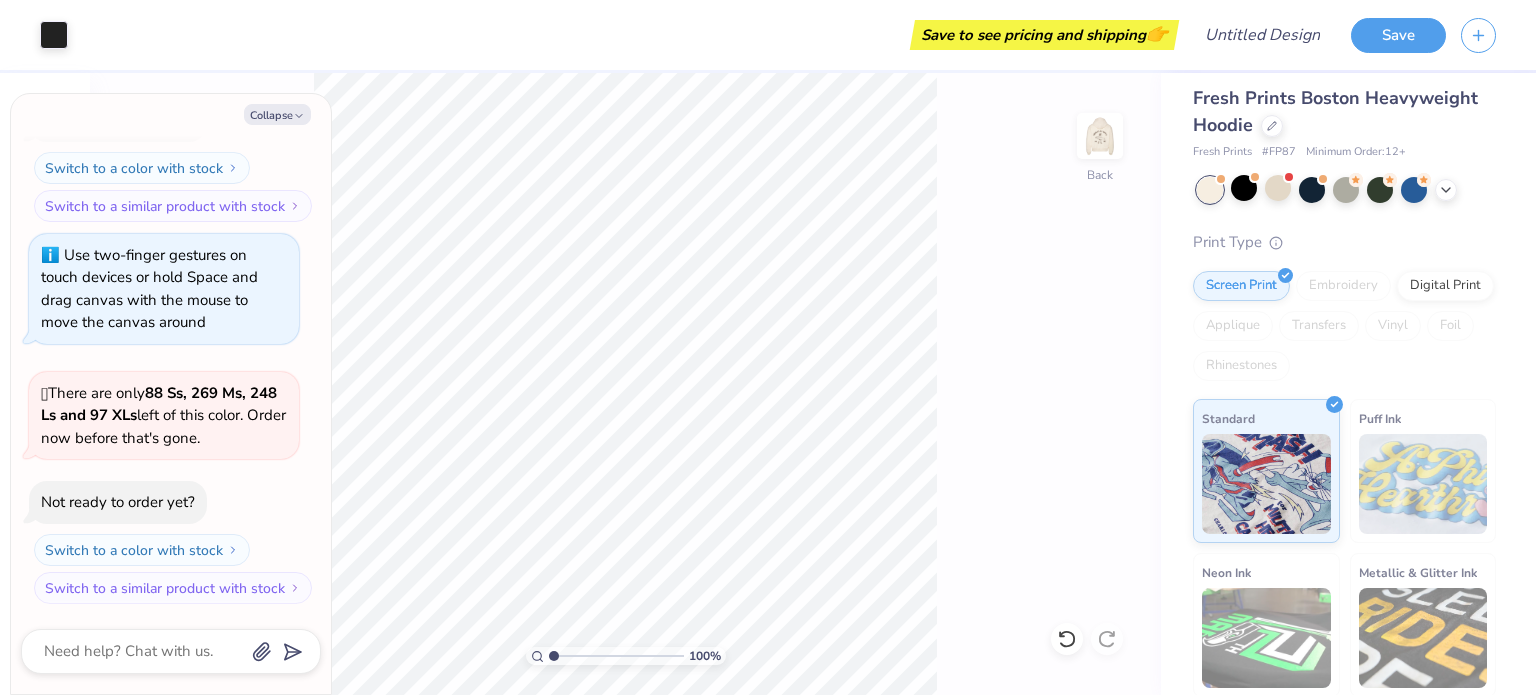scroll, scrollTop: 492, scrollLeft: 0, axis: vertical 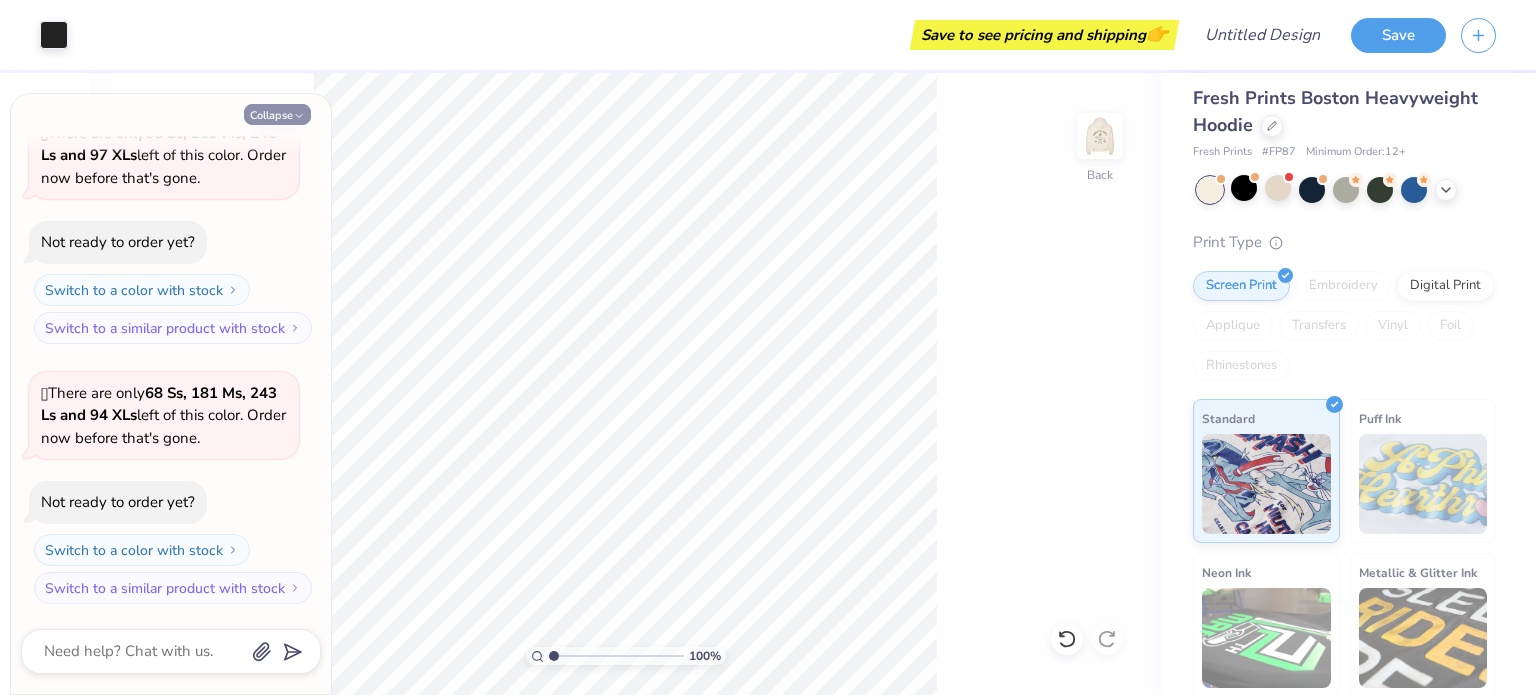 click on "Collapse" at bounding box center [277, 114] 